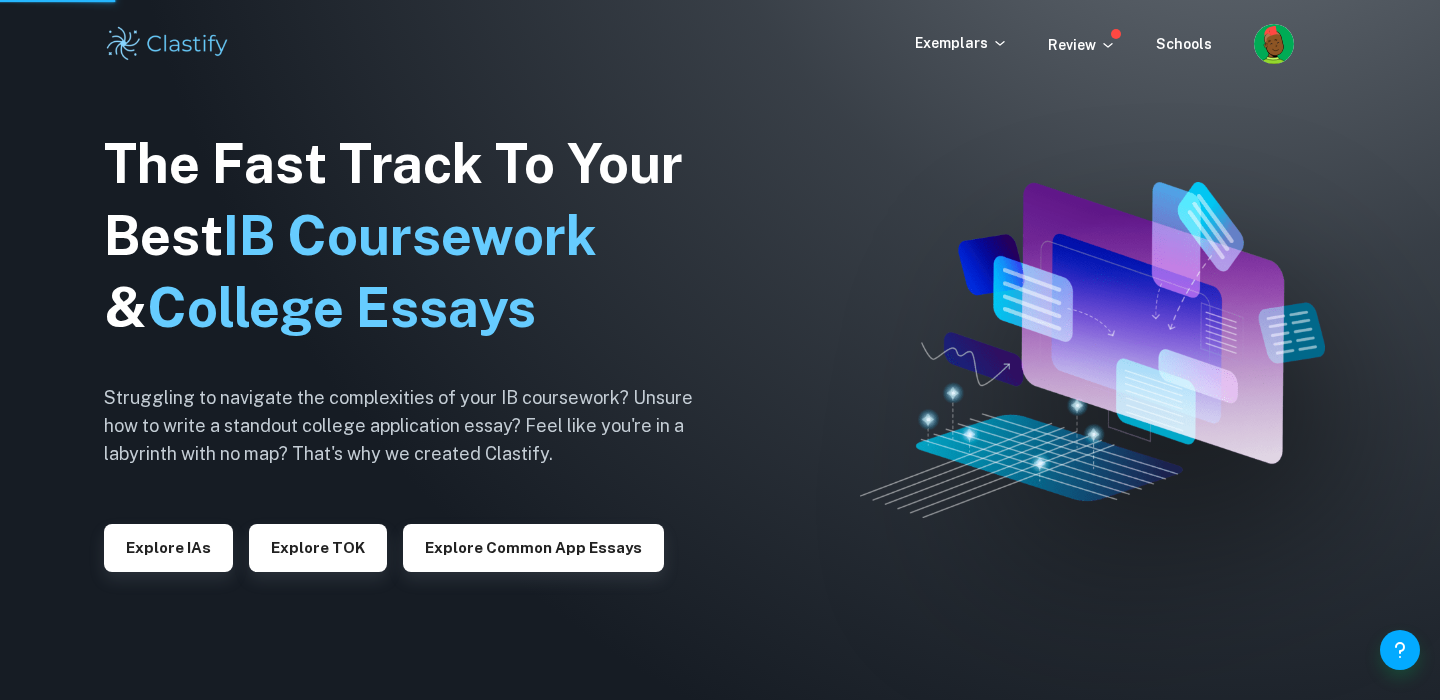 scroll, scrollTop: 0, scrollLeft: 0, axis: both 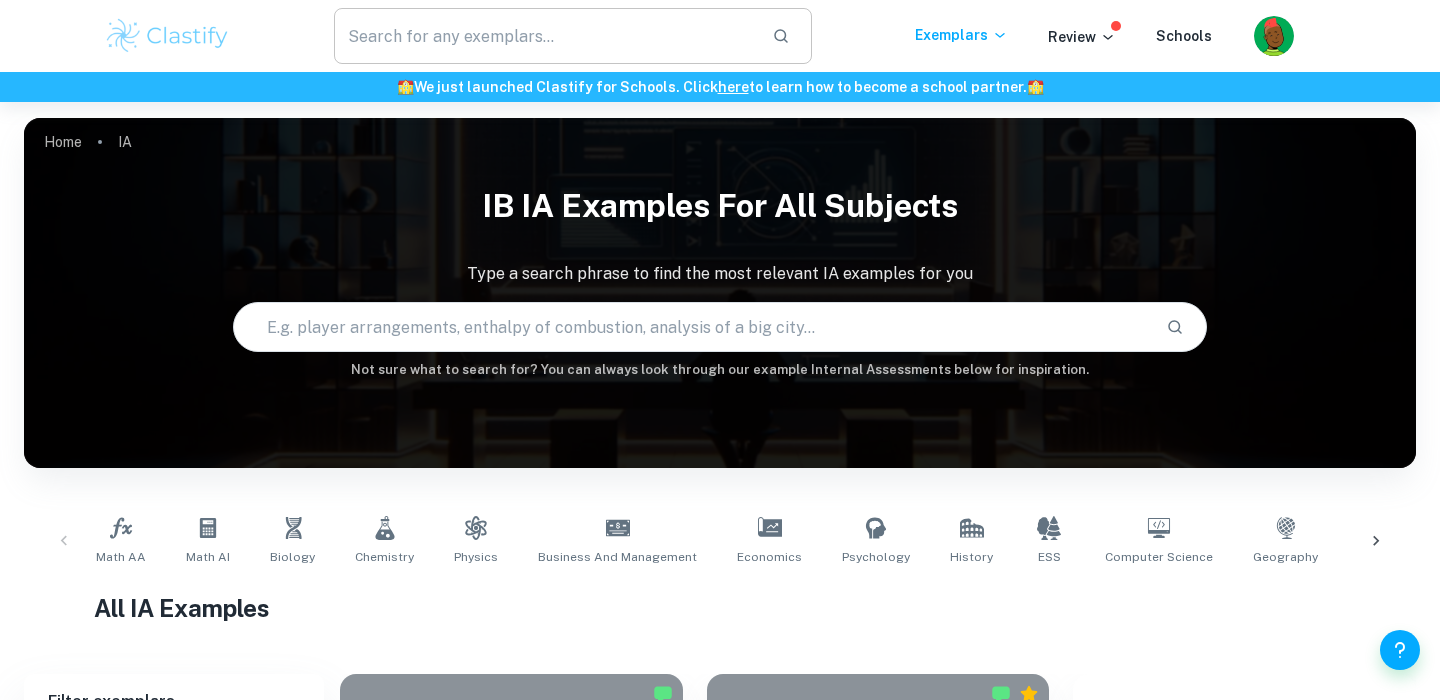 click at bounding box center (545, 36) 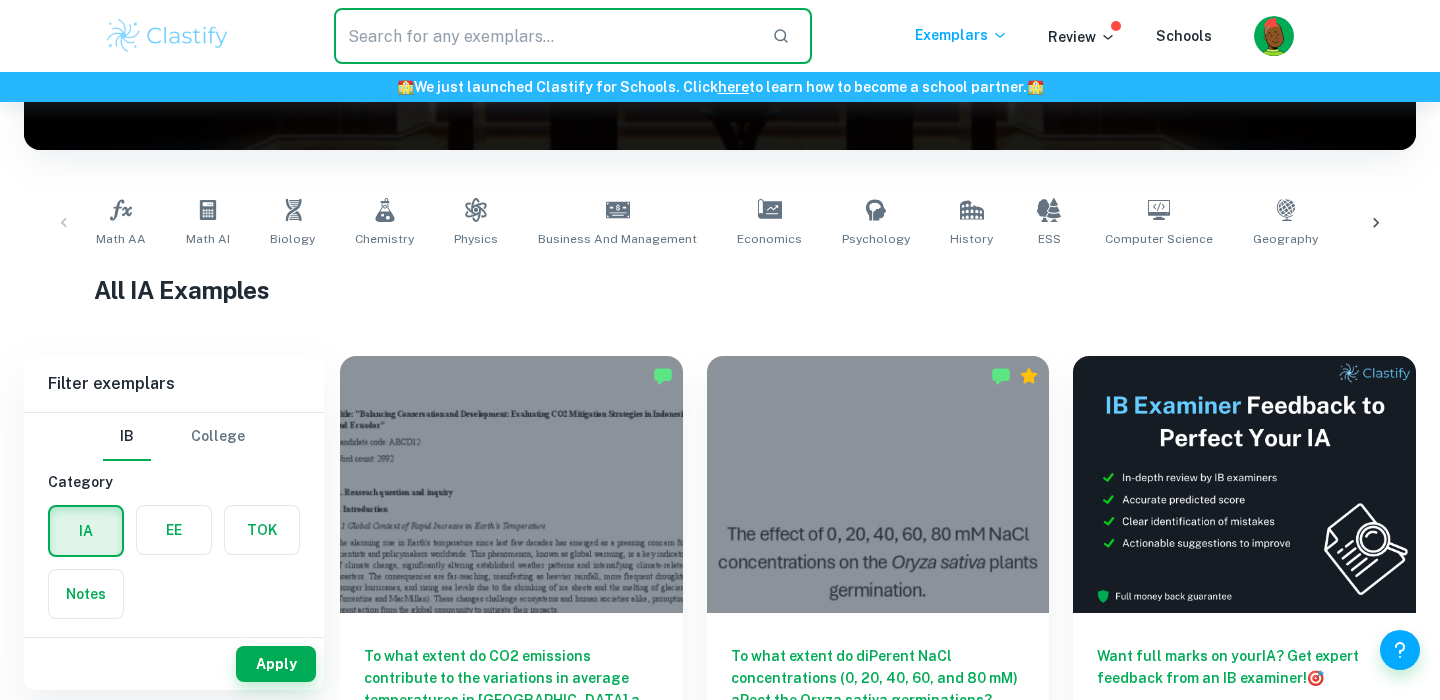 scroll, scrollTop: 355, scrollLeft: 0, axis: vertical 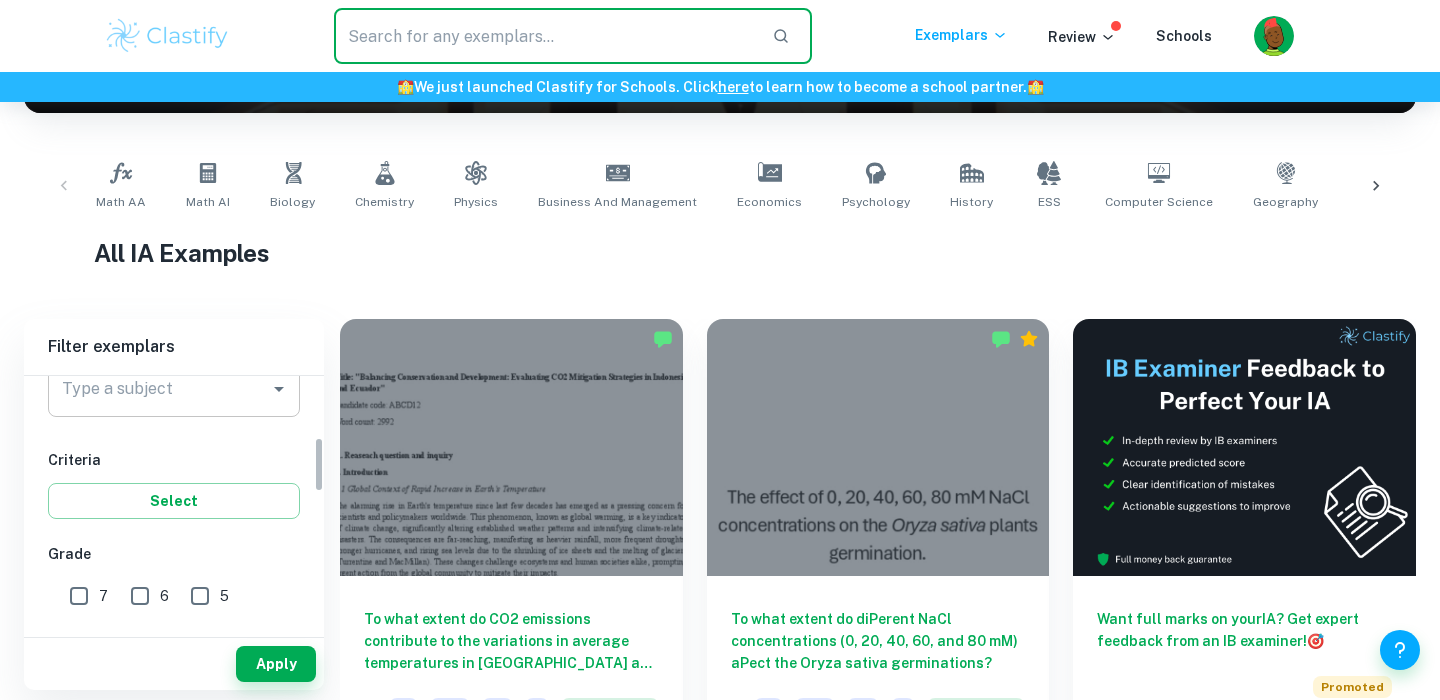 click on "Type a subject" at bounding box center (159, 389) 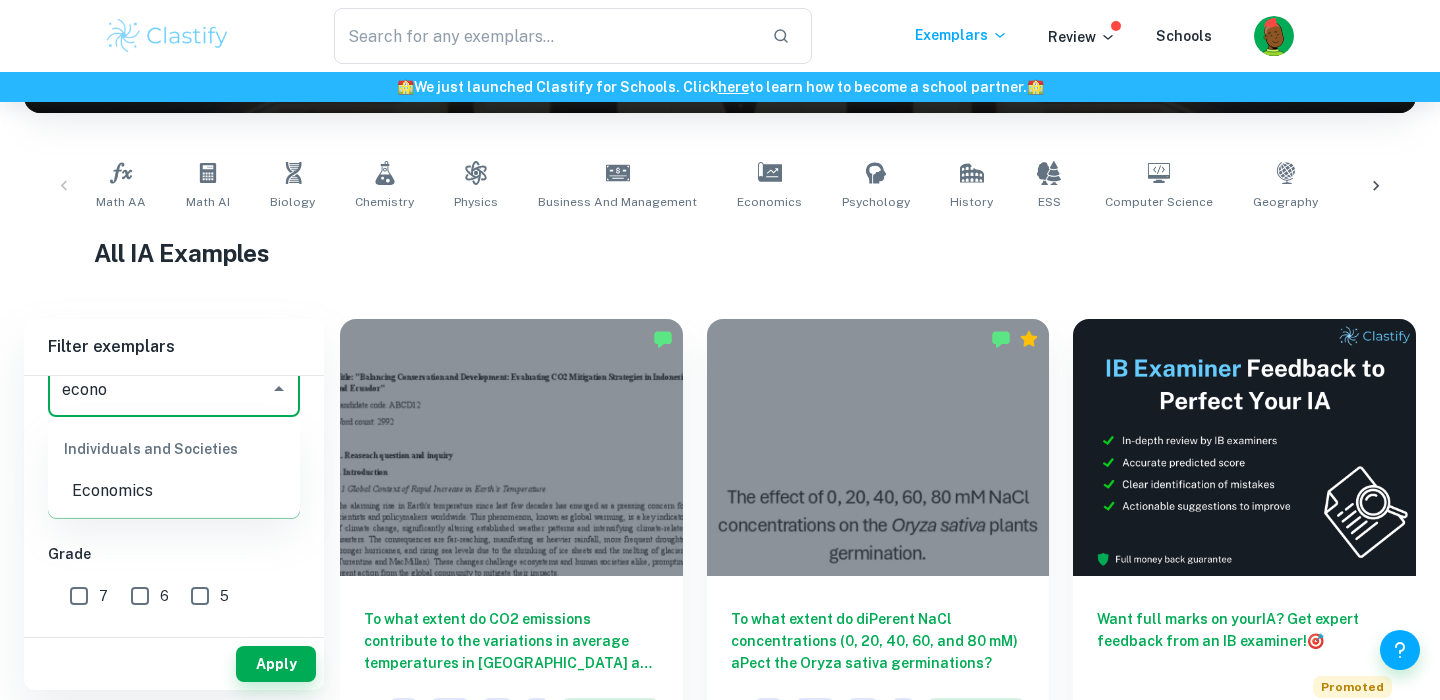 click on "Economics" at bounding box center [174, 491] 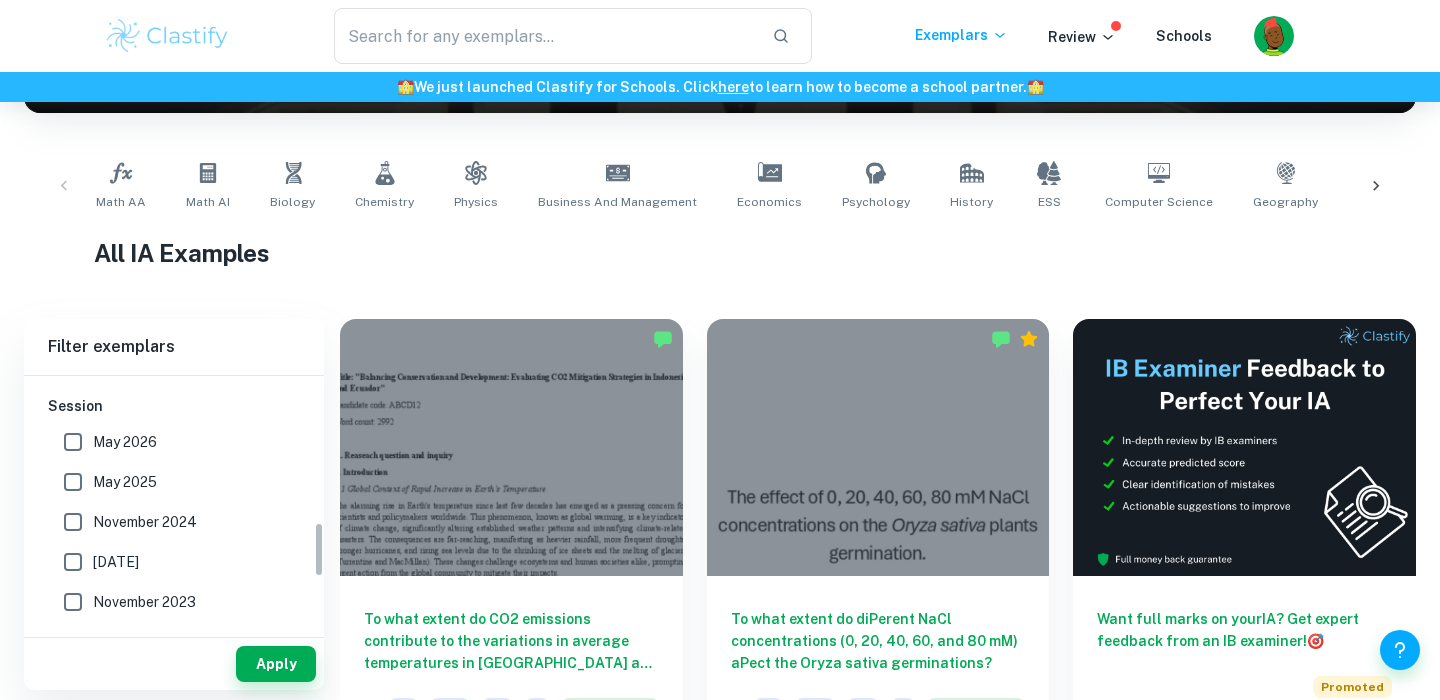 scroll, scrollTop: 567, scrollLeft: 0, axis: vertical 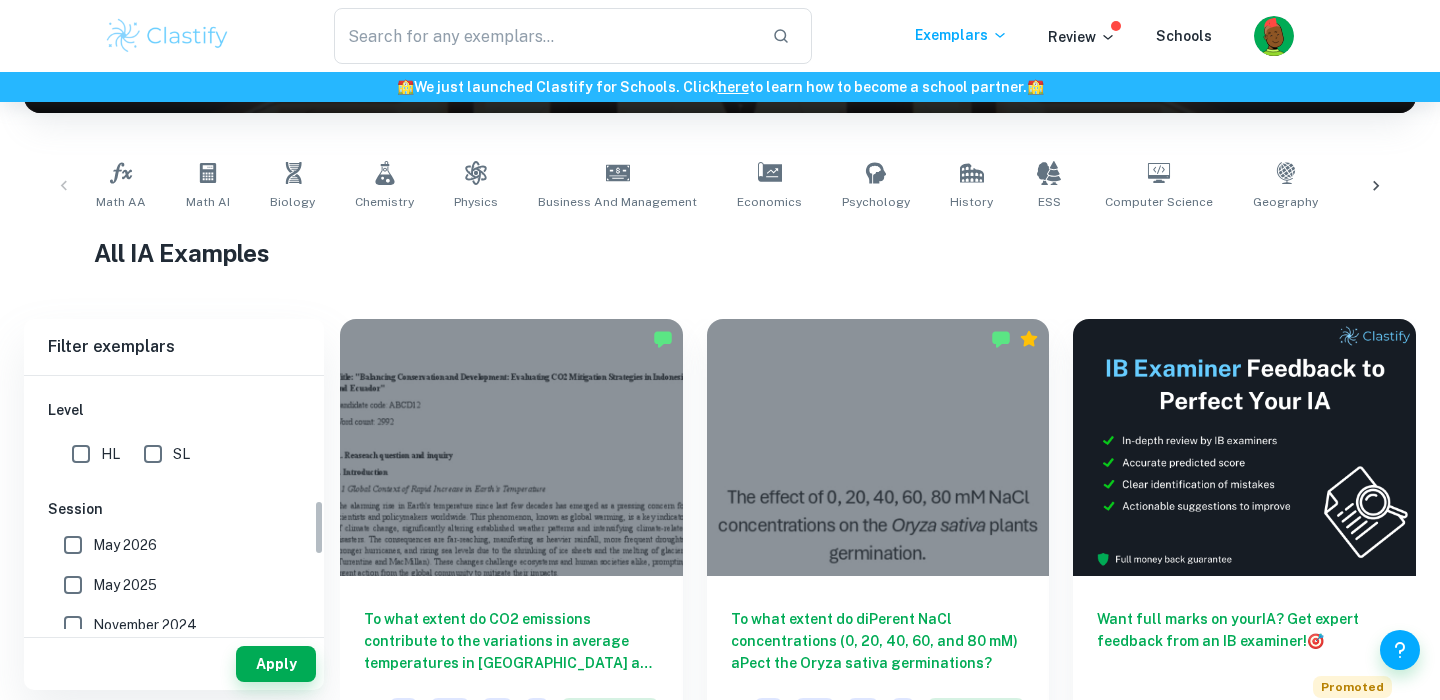 type on "Economics" 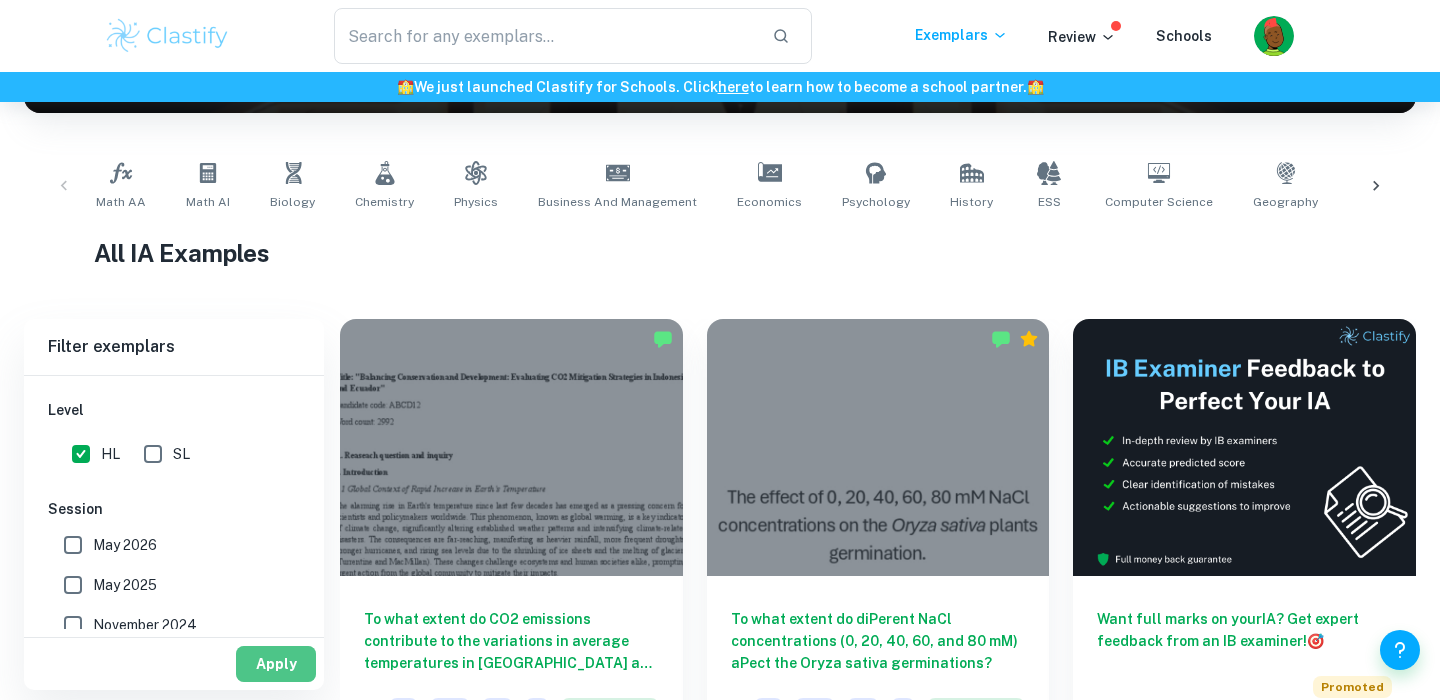 click on "Apply" at bounding box center [276, 664] 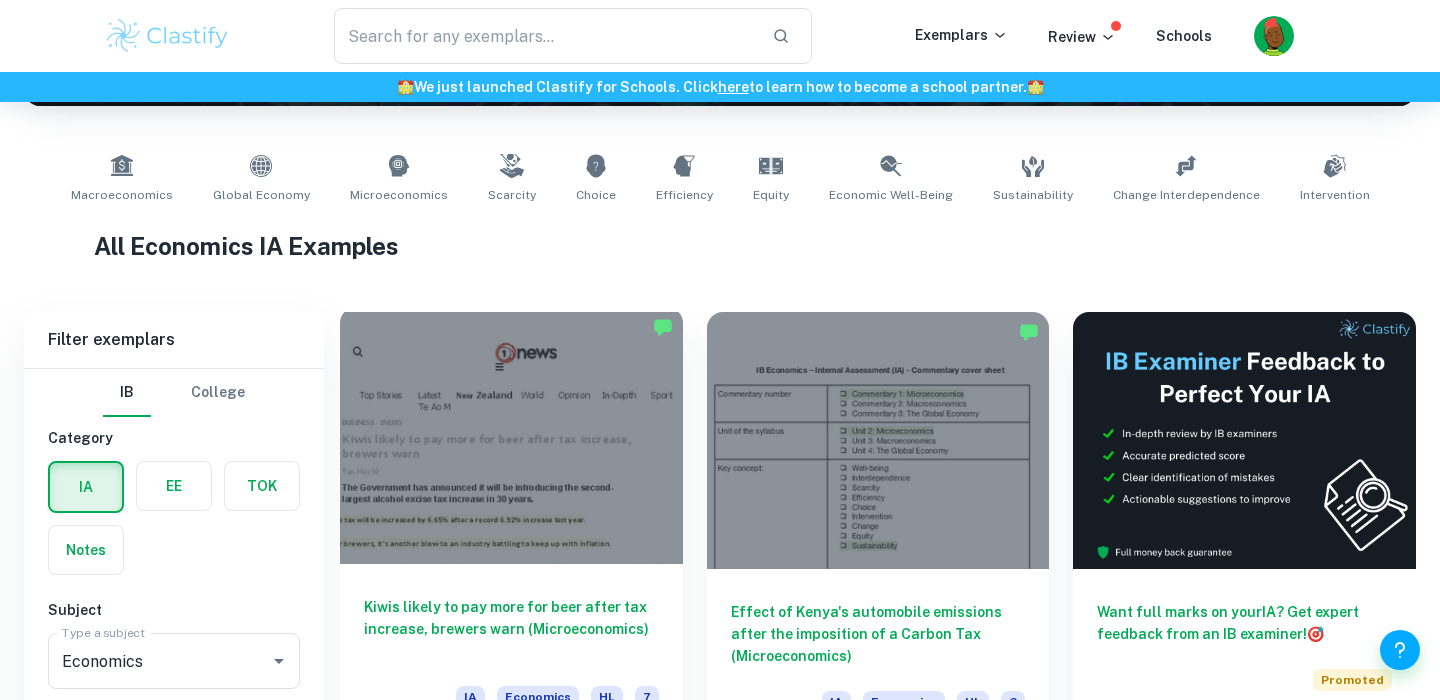 scroll, scrollTop: 449, scrollLeft: 0, axis: vertical 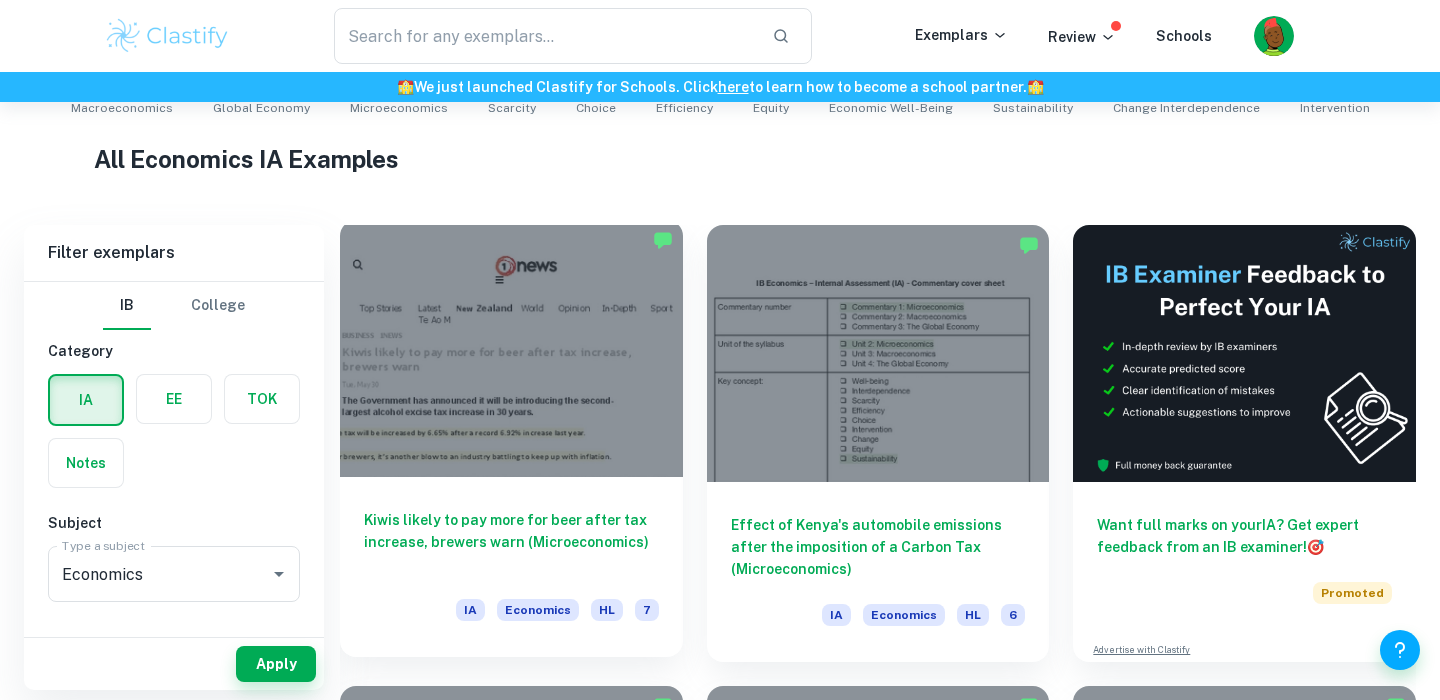 click on "Kiwis likely to pay more for beer after tax increase, brewers warn (Microeconomics) IA Economics HL 7" at bounding box center [511, 567] 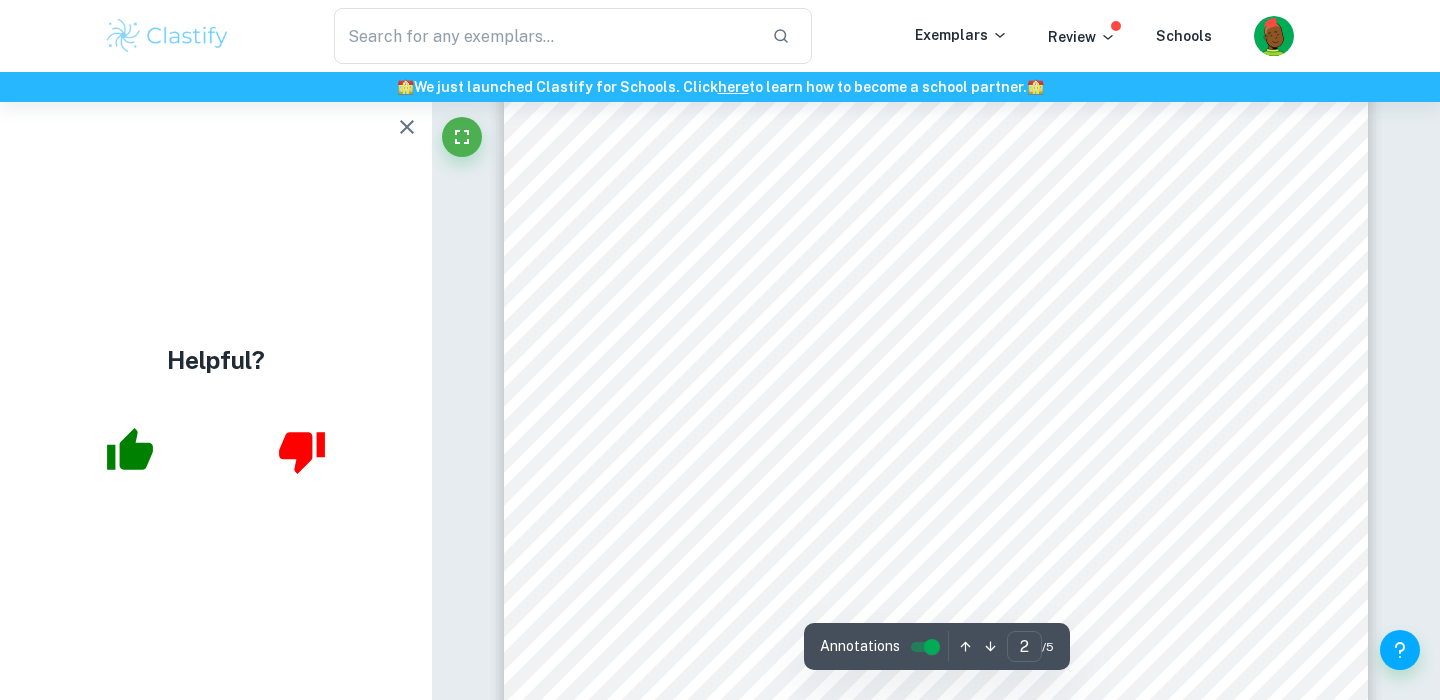 scroll, scrollTop: 1437, scrollLeft: 0, axis: vertical 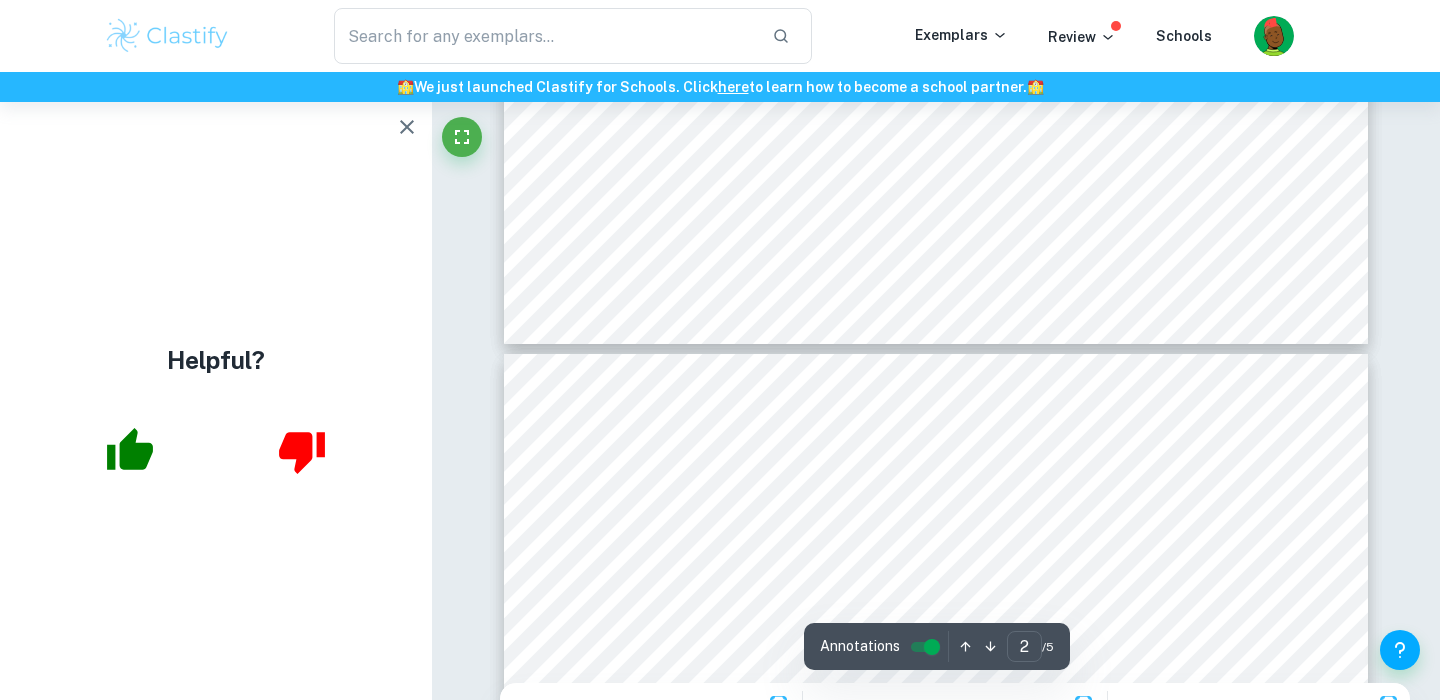 type on "3" 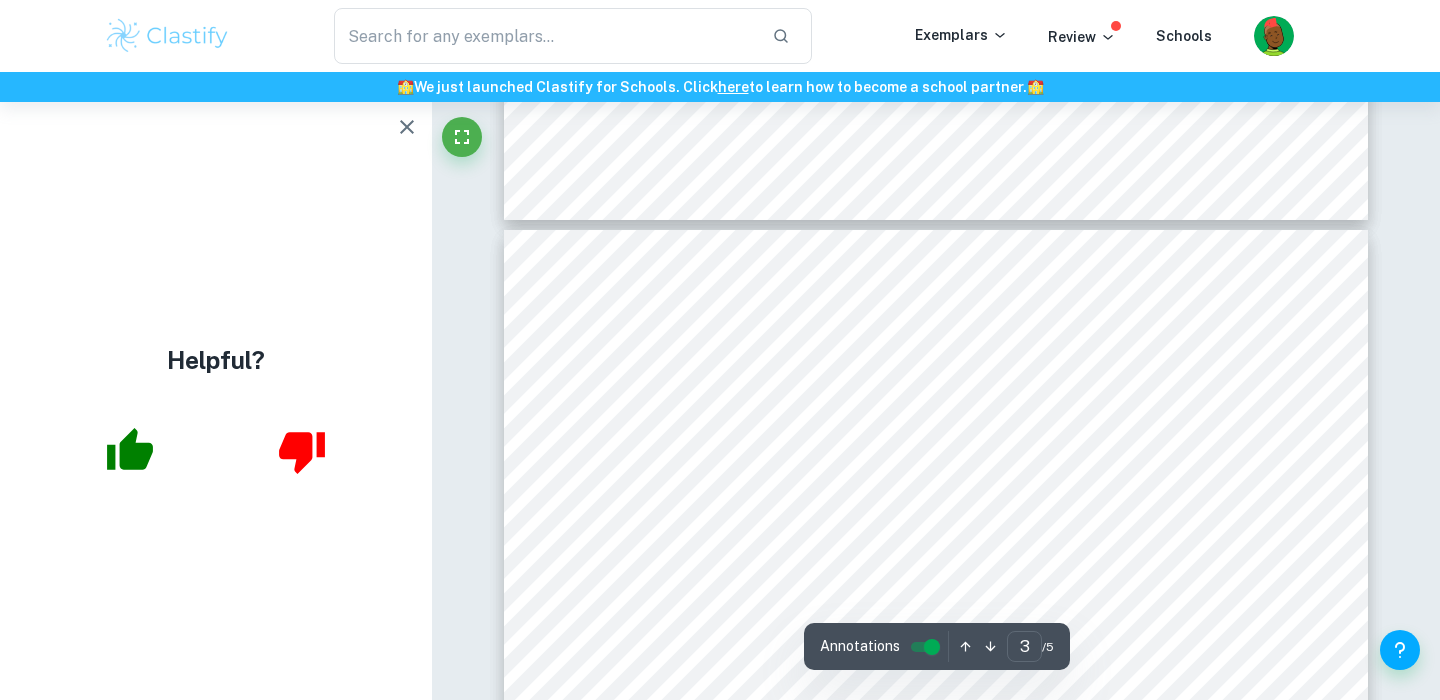 scroll, scrollTop: 2497, scrollLeft: 0, axis: vertical 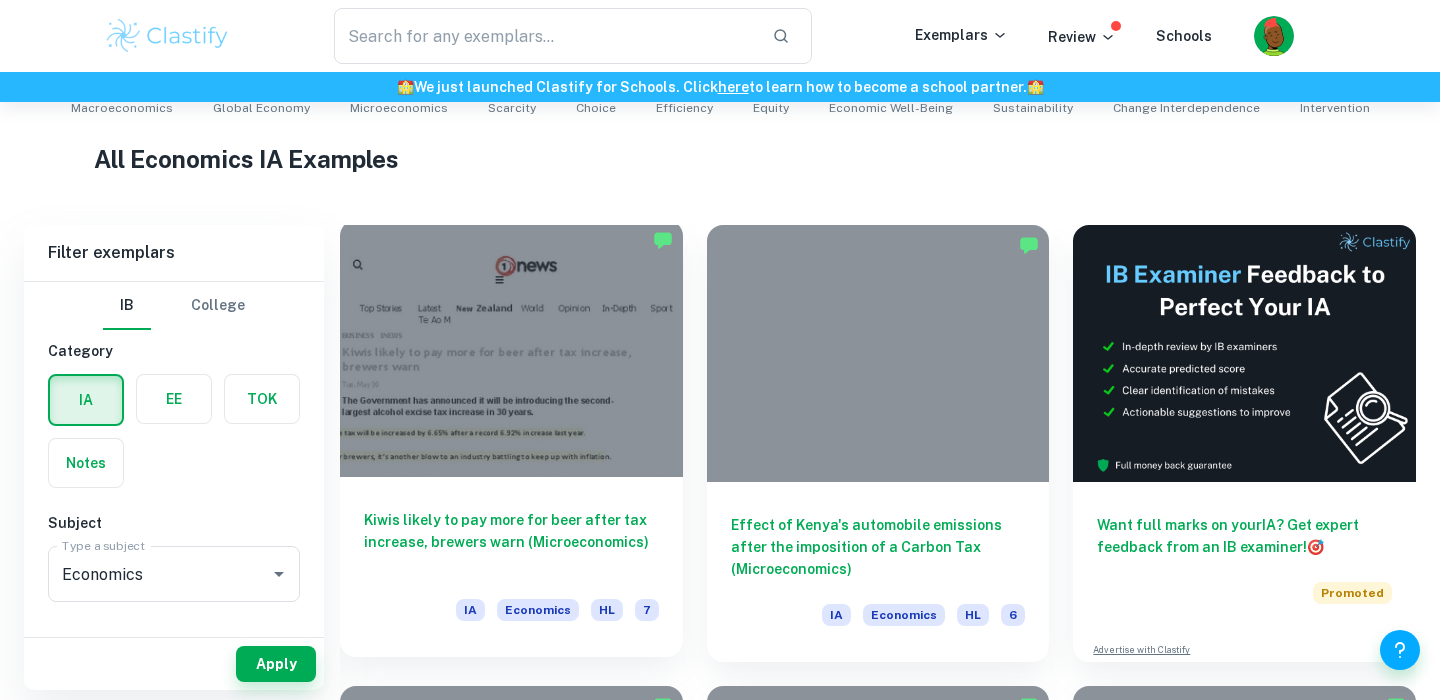 click at bounding box center [511, 348] 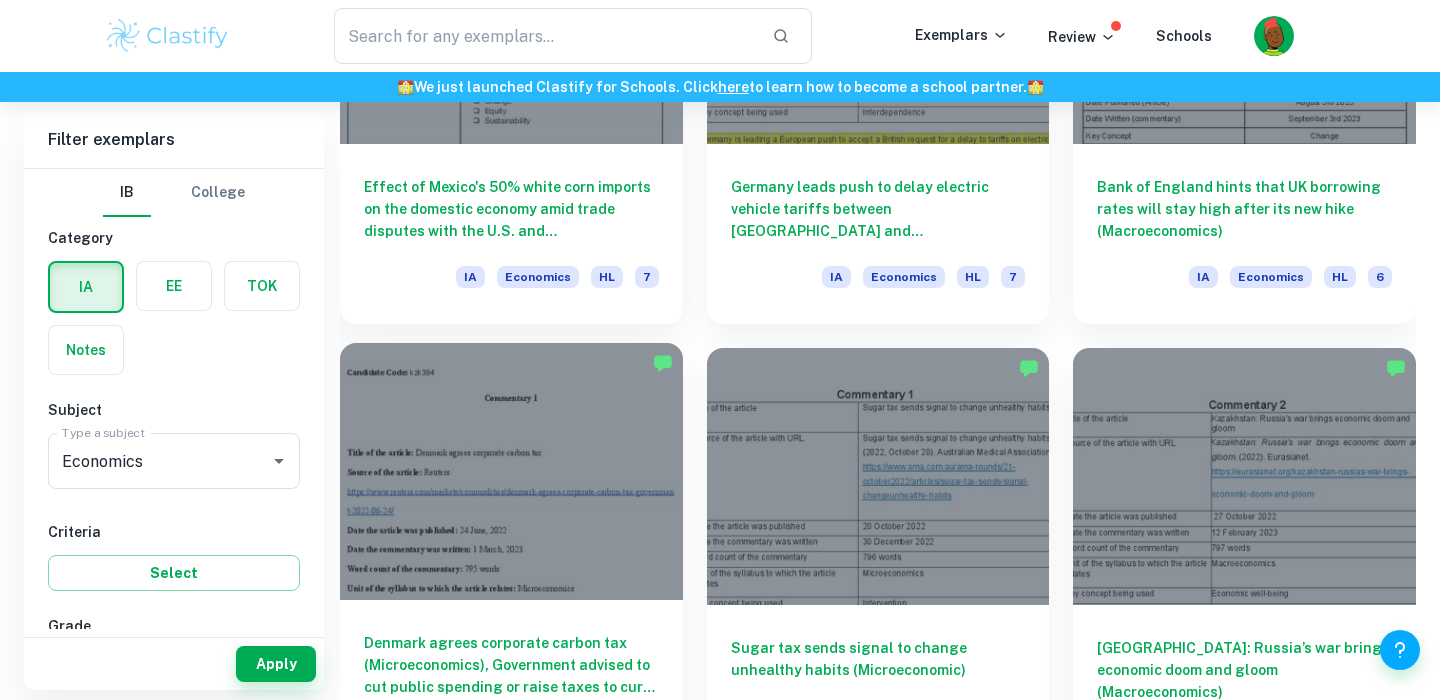 scroll, scrollTop: 1569, scrollLeft: 0, axis: vertical 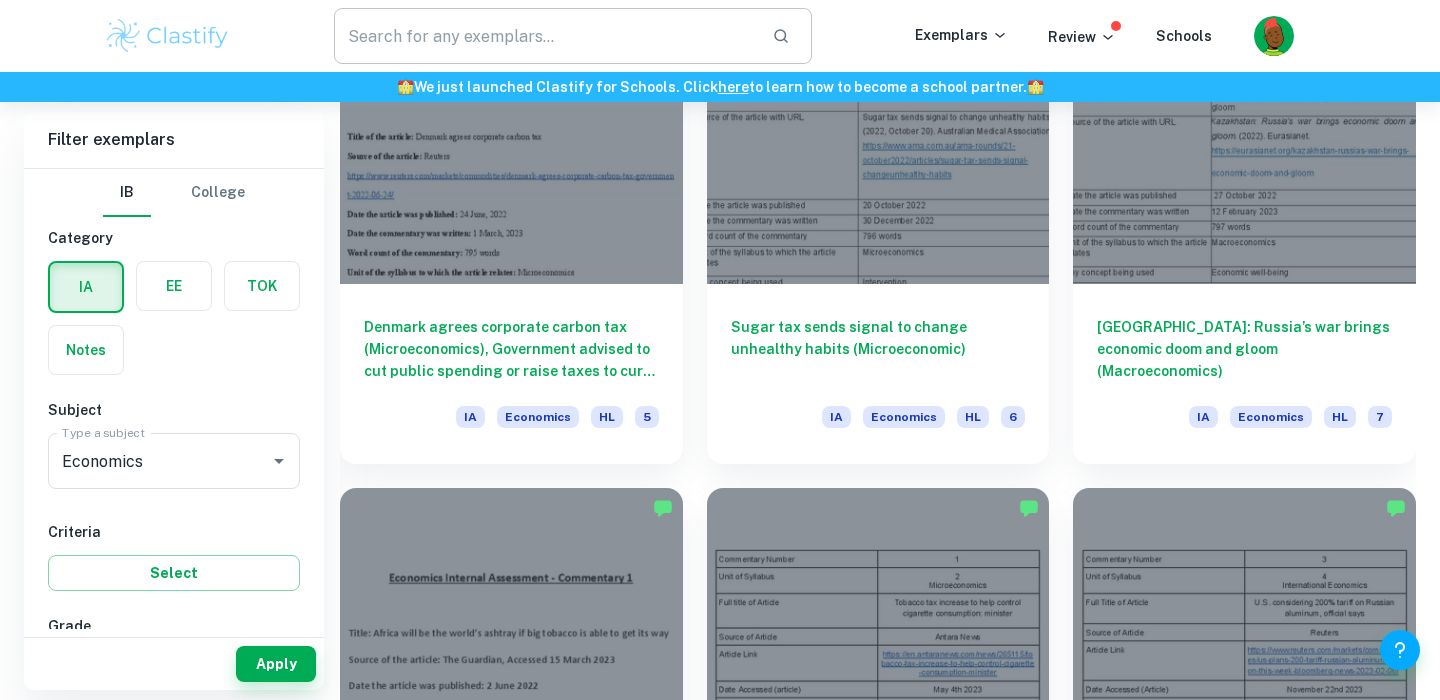click at bounding box center [545, 36] 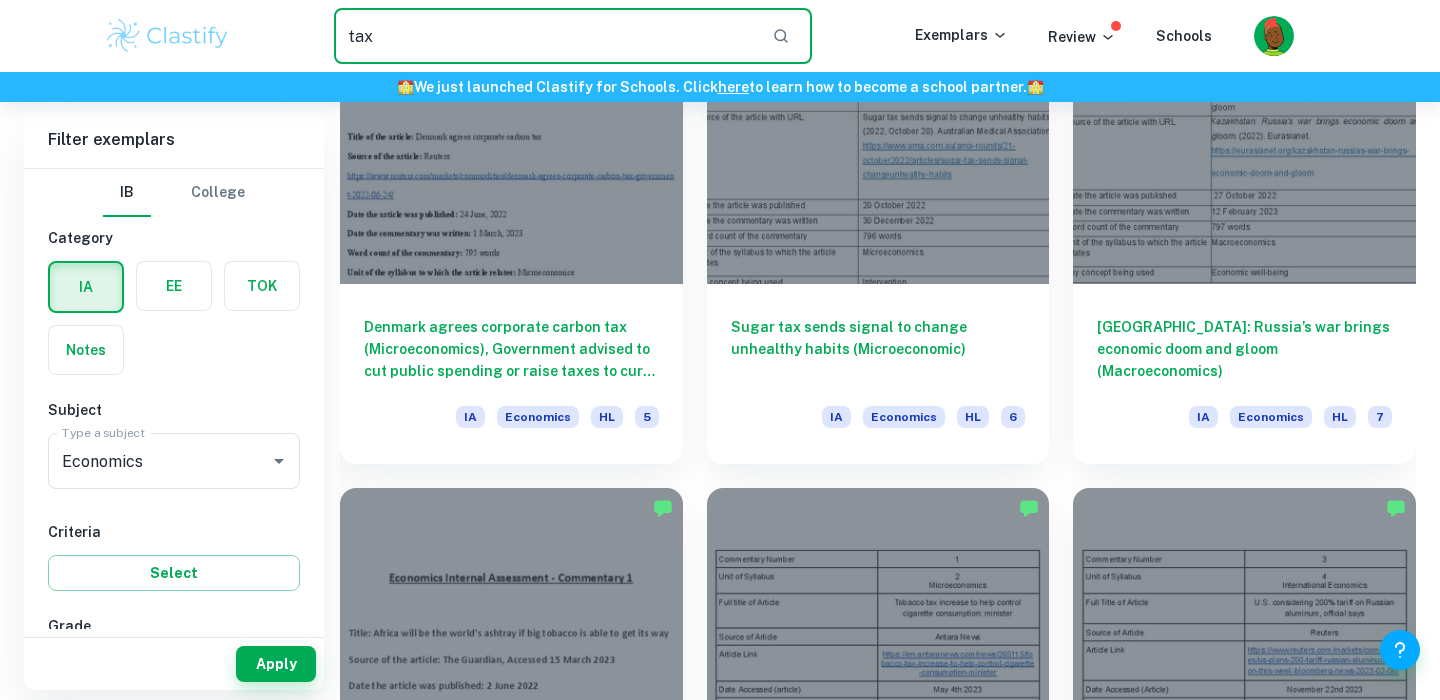 type on "tax" 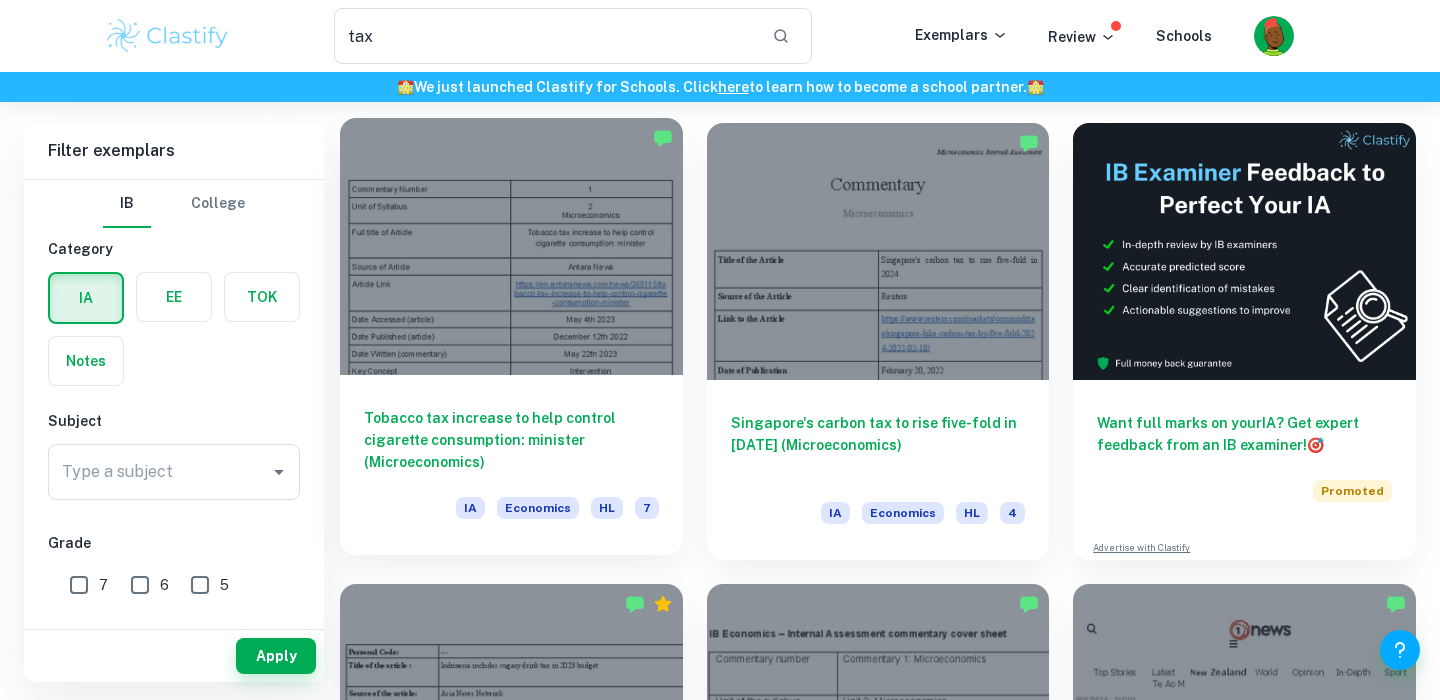 scroll, scrollTop: 106, scrollLeft: 0, axis: vertical 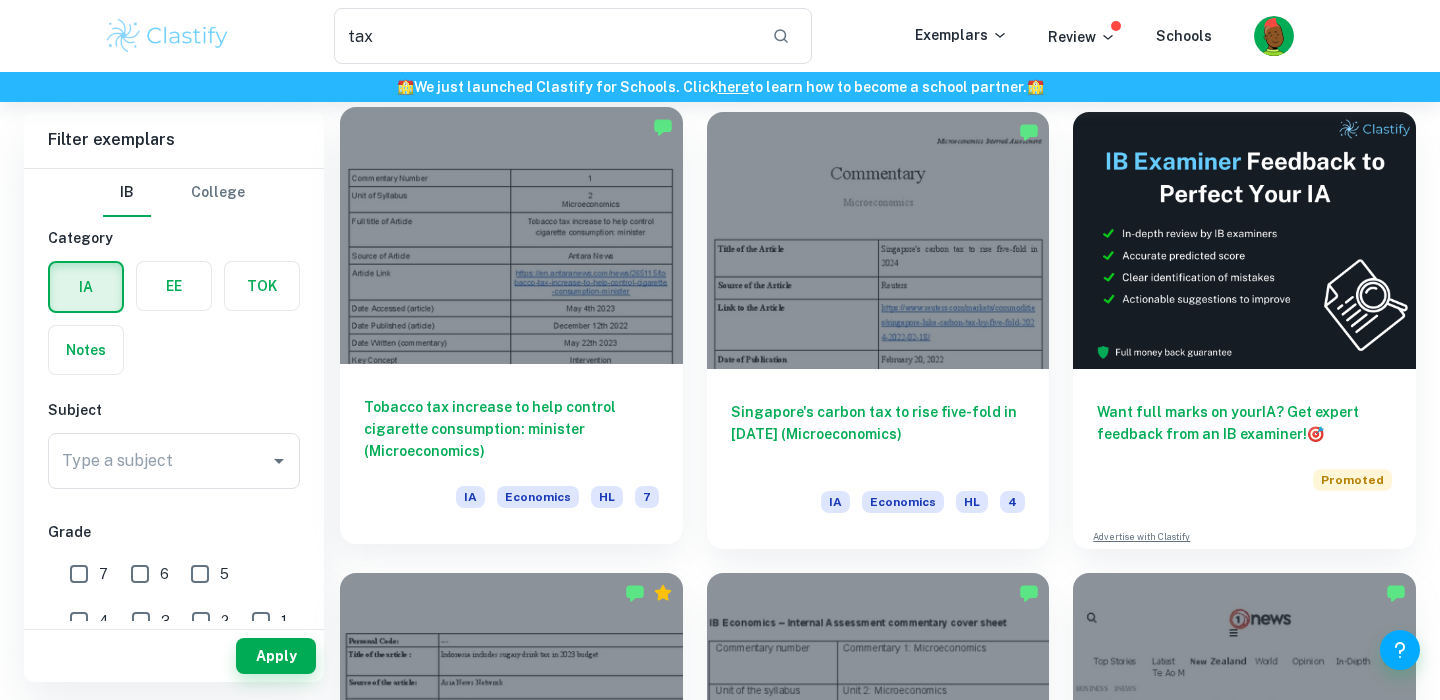 click at bounding box center (511, 235) 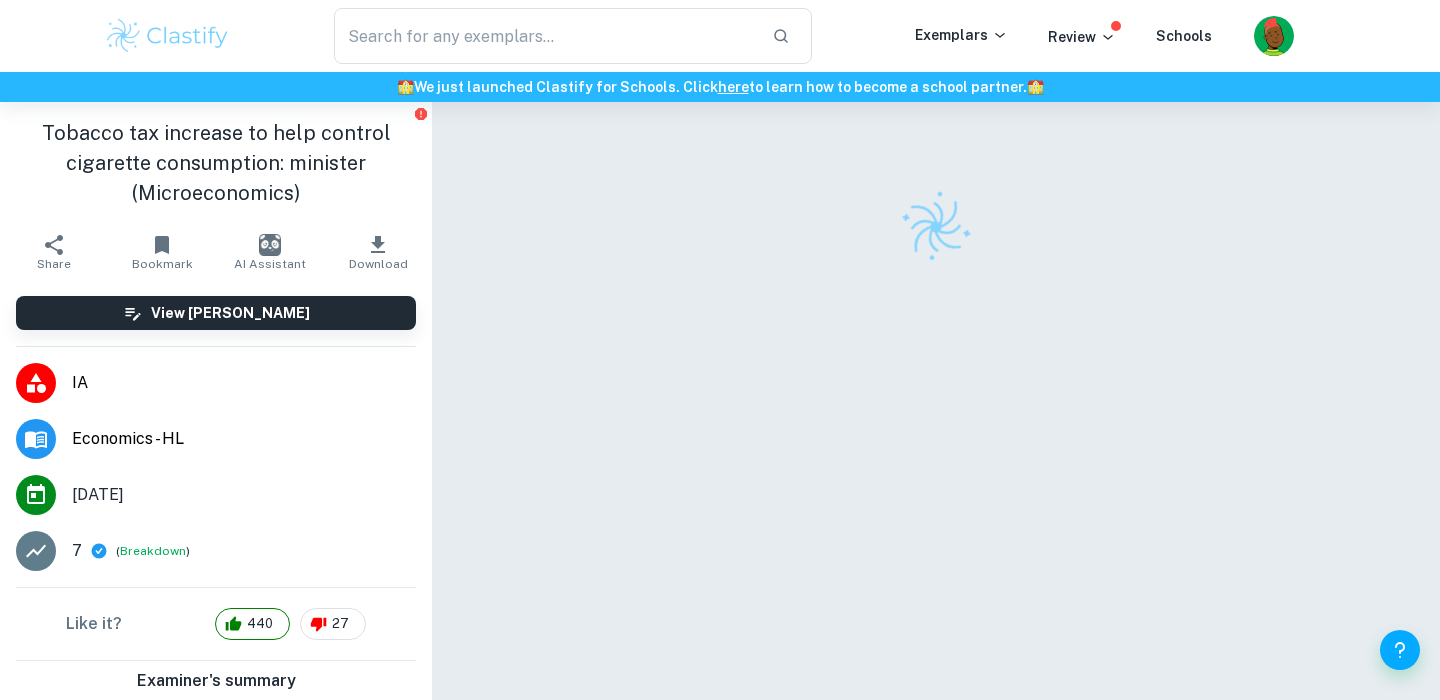scroll, scrollTop: 102, scrollLeft: 0, axis: vertical 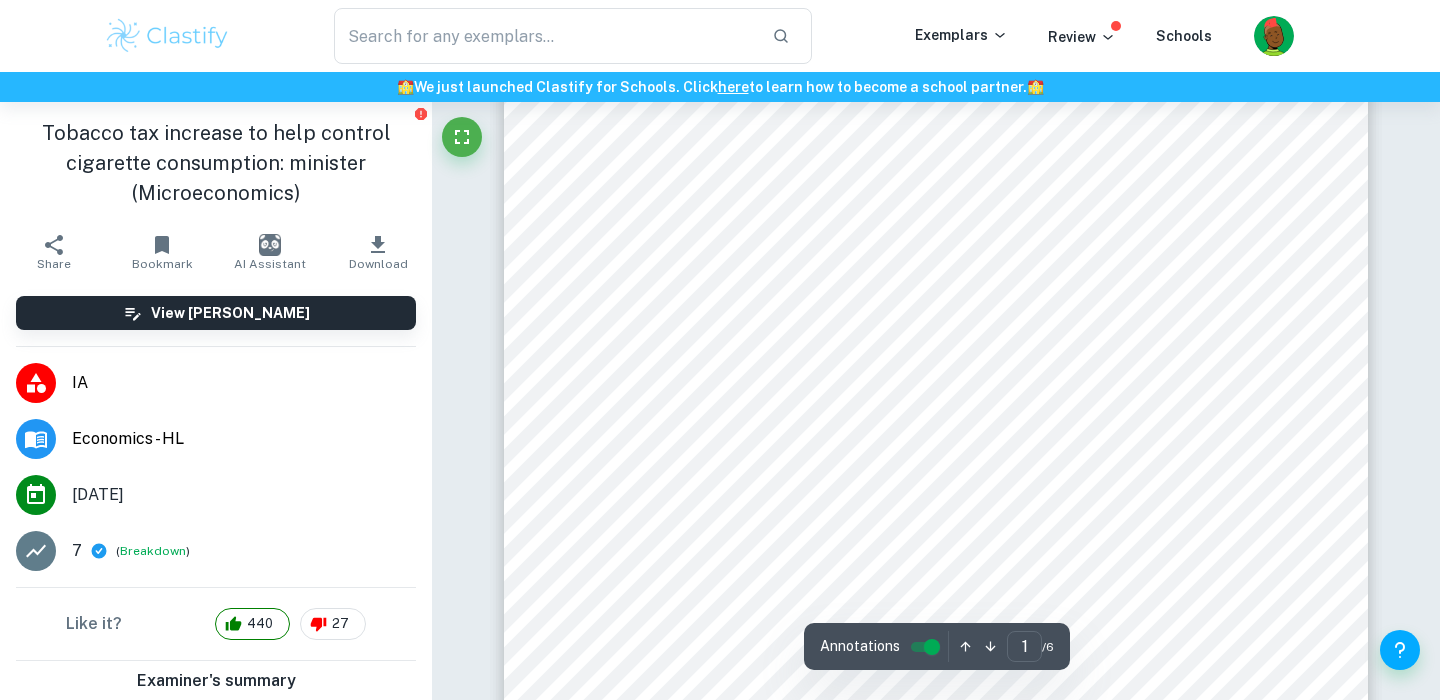 click at bounding box center [270, 245] 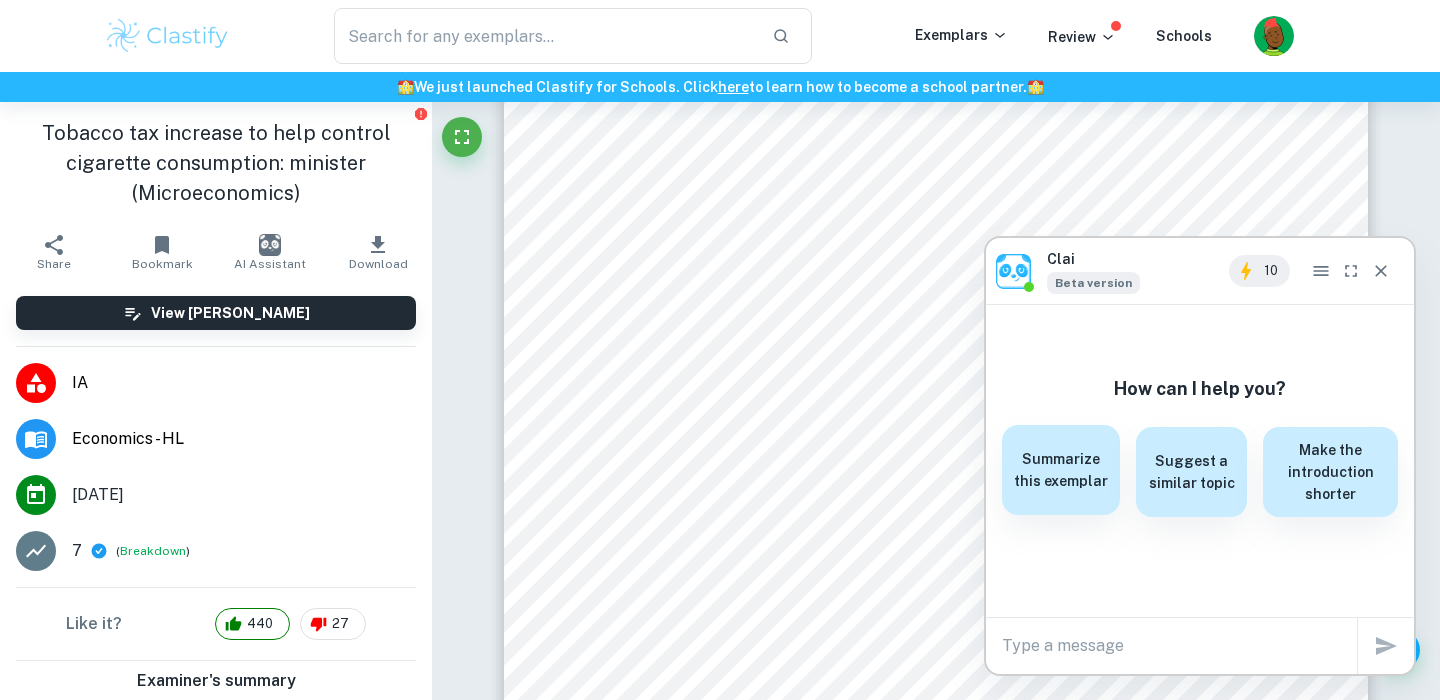 click on "Summarize this exemplar" at bounding box center (1061, 470) 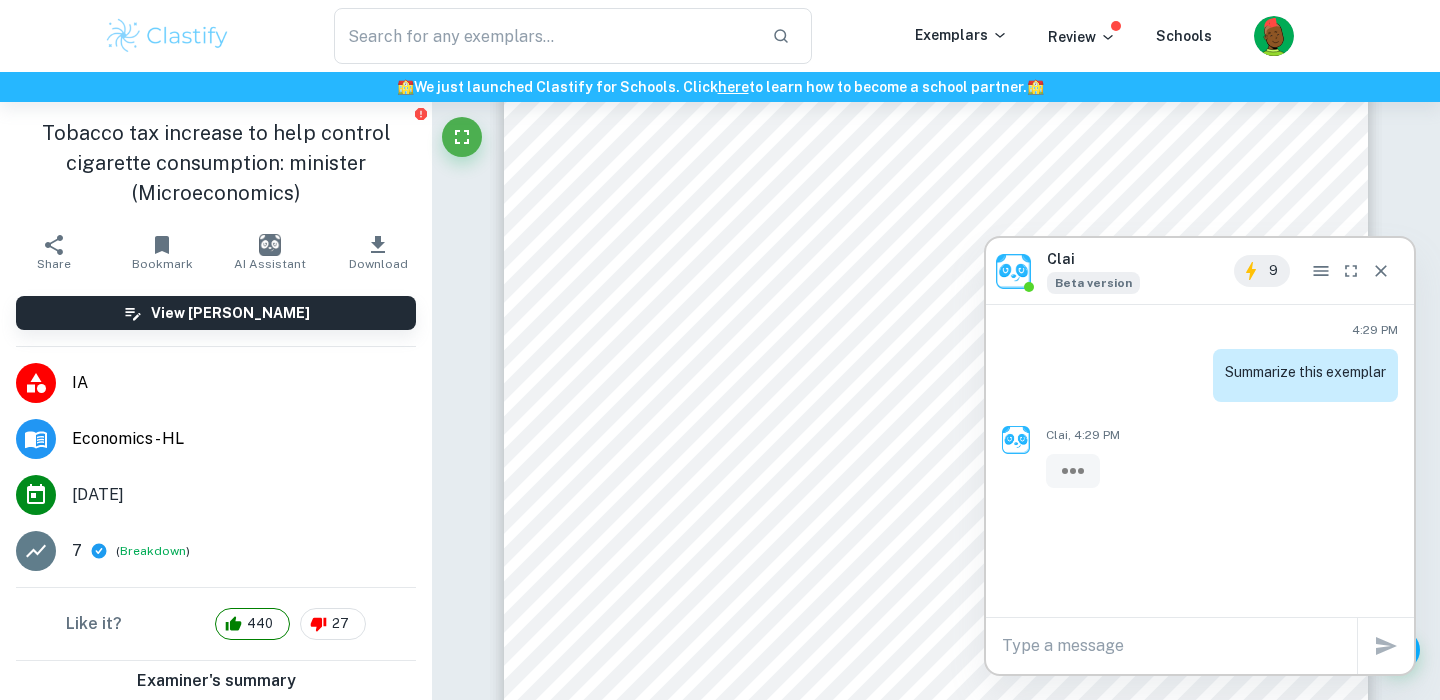 scroll, scrollTop: 0, scrollLeft: 0, axis: both 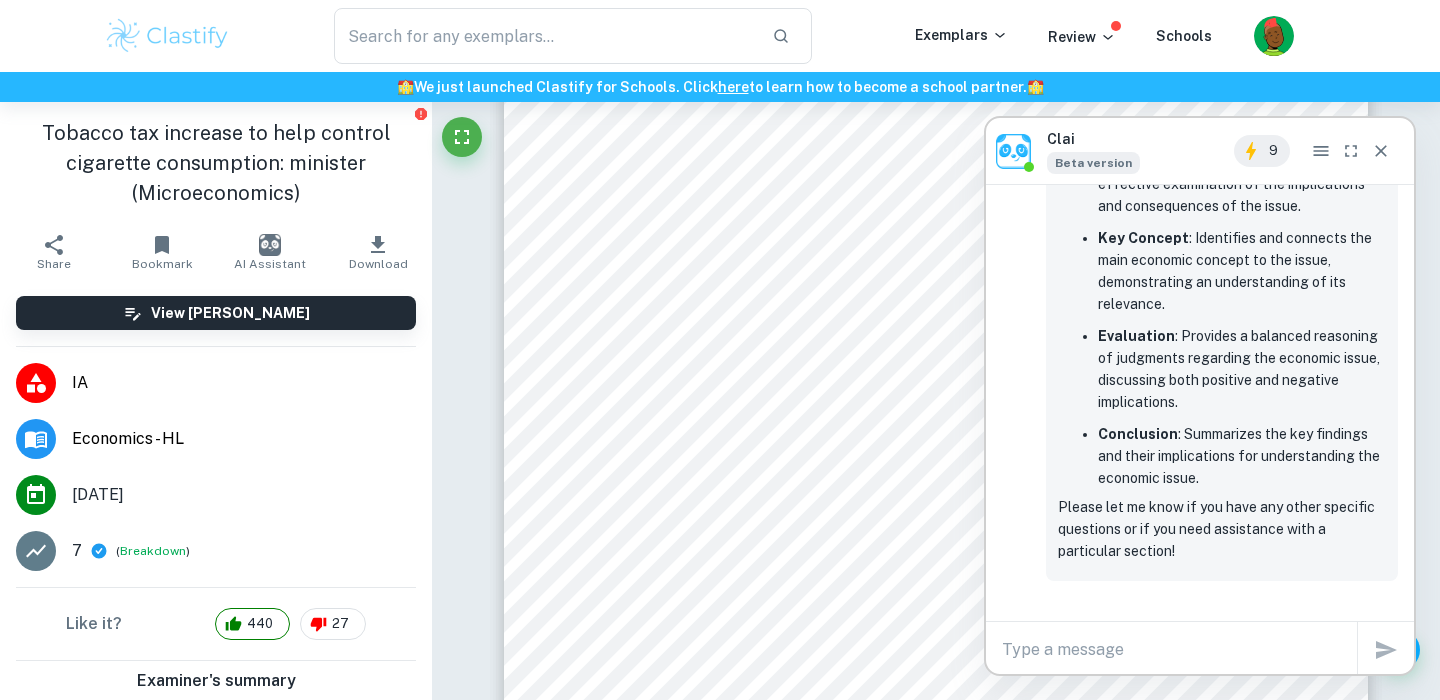 click on "x" at bounding box center (1179, 650) 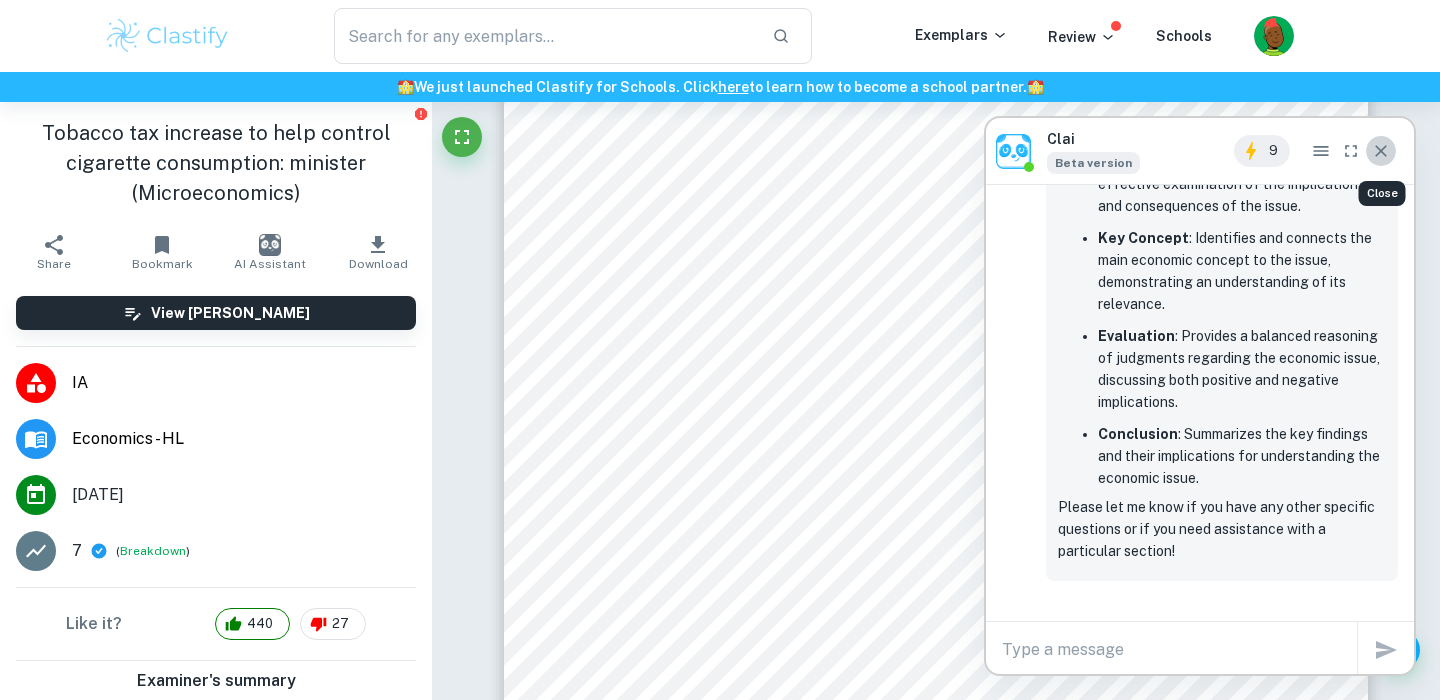 click at bounding box center [1381, 151] 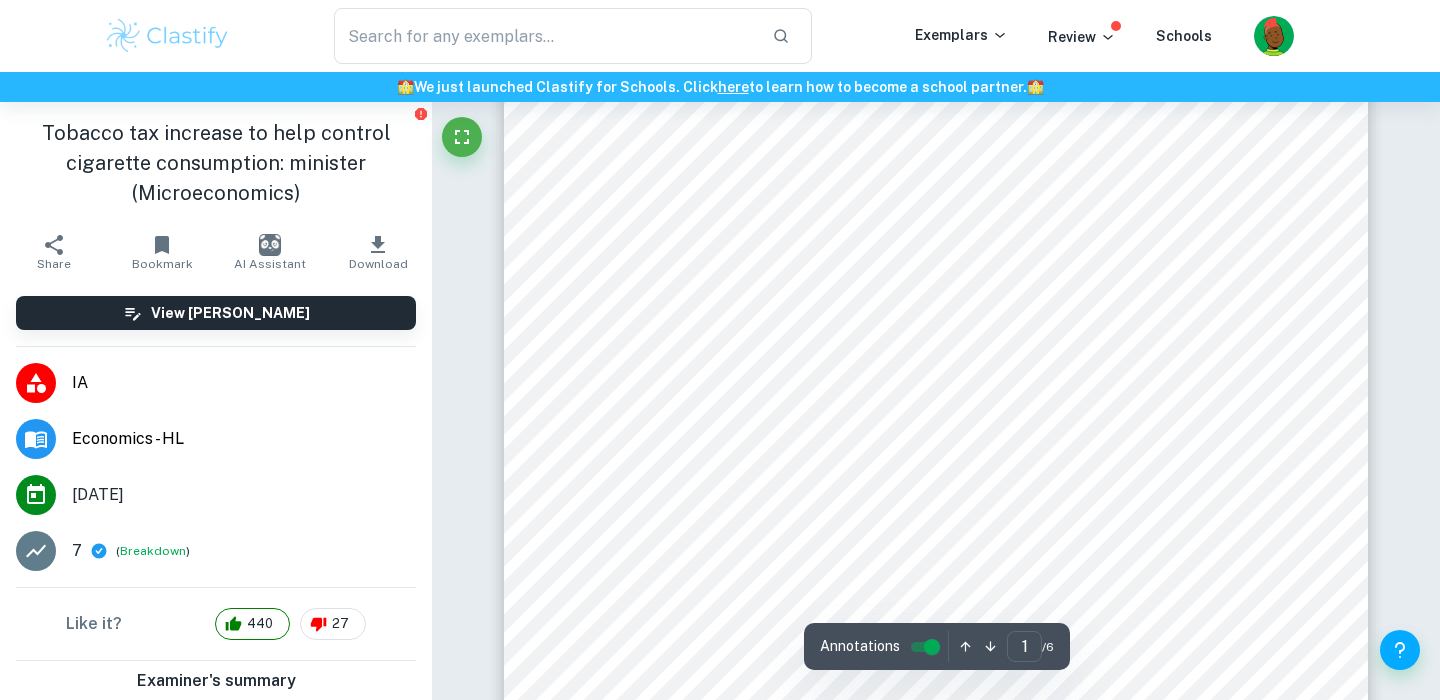 click at bounding box center [270, 245] 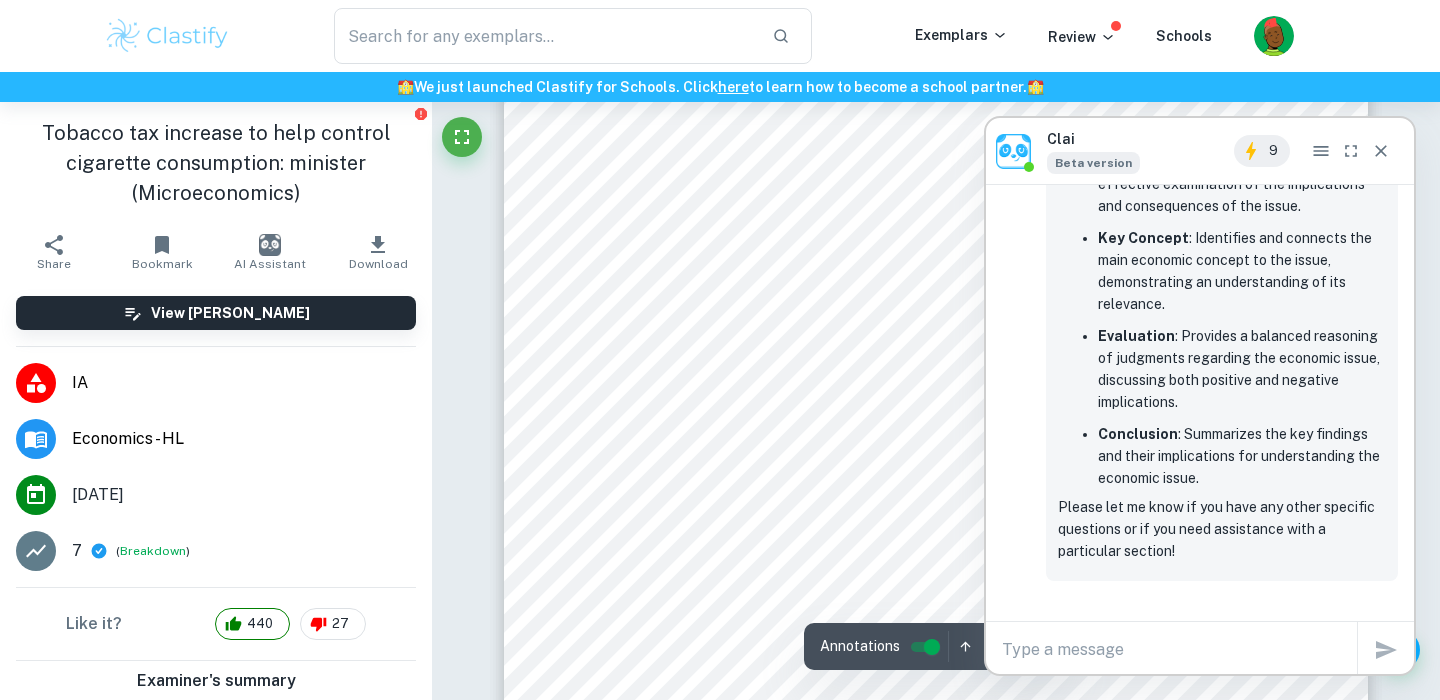 click on "9" at bounding box center (1273, 151) 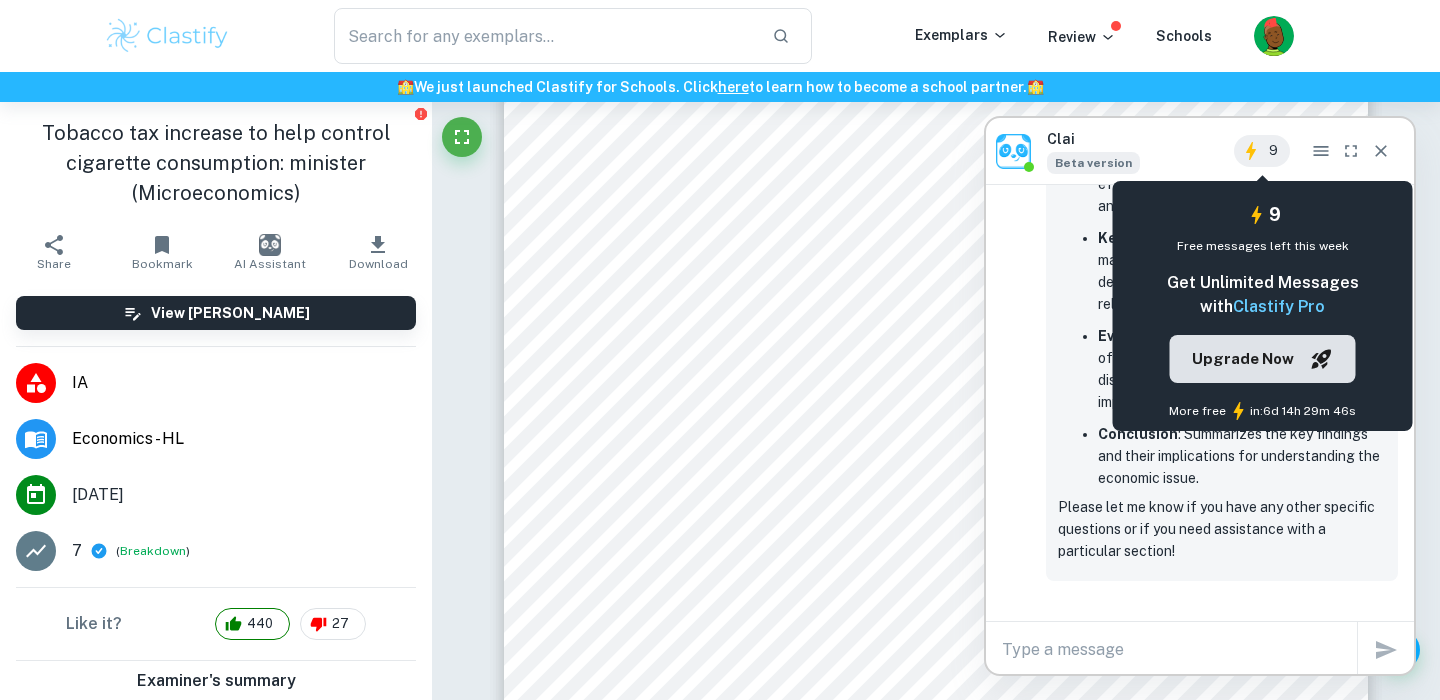 click on "Upgrade Now" at bounding box center (1263, 359) 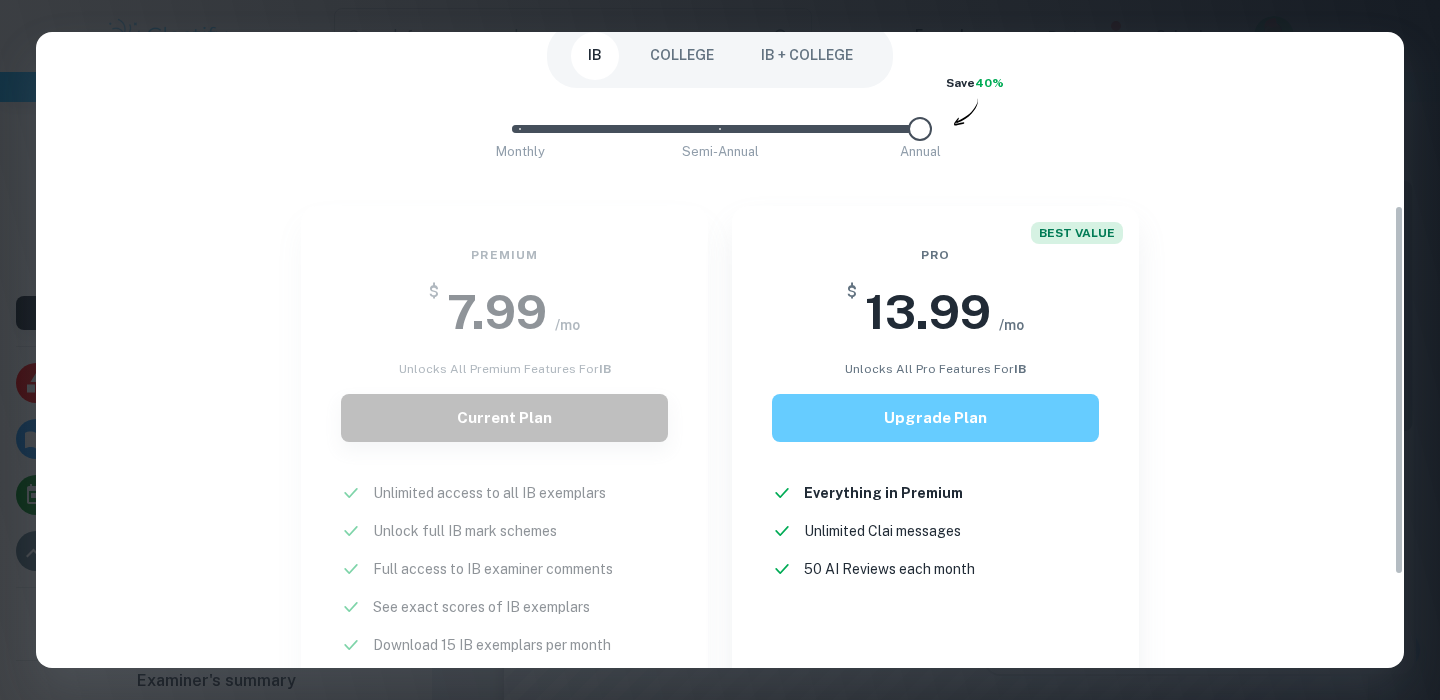 scroll, scrollTop: 300, scrollLeft: 0, axis: vertical 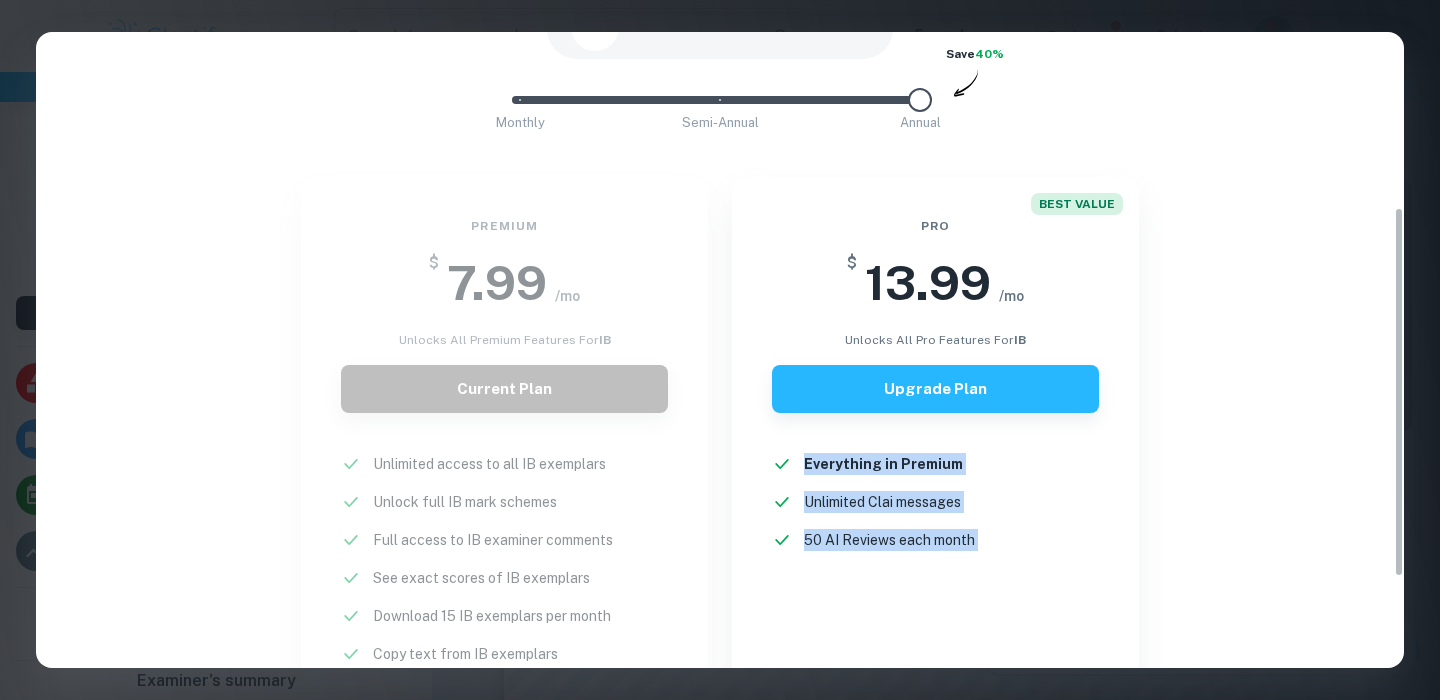 drag, startPoint x: 1418, startPoint y: 47, endPoint x: 1186, endPoint y: 389, distance: 413.26505 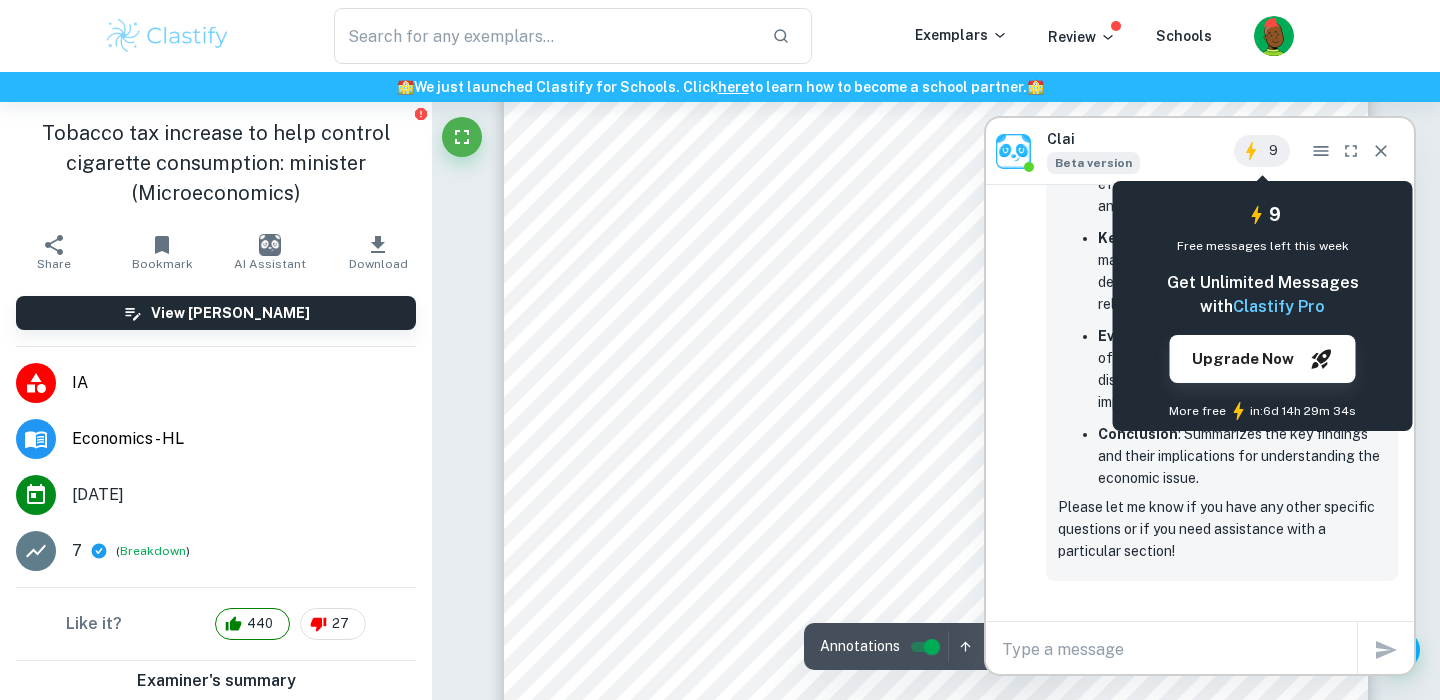 scroll, scrollTop: 221, scrollLeft: 0, axis: vertical 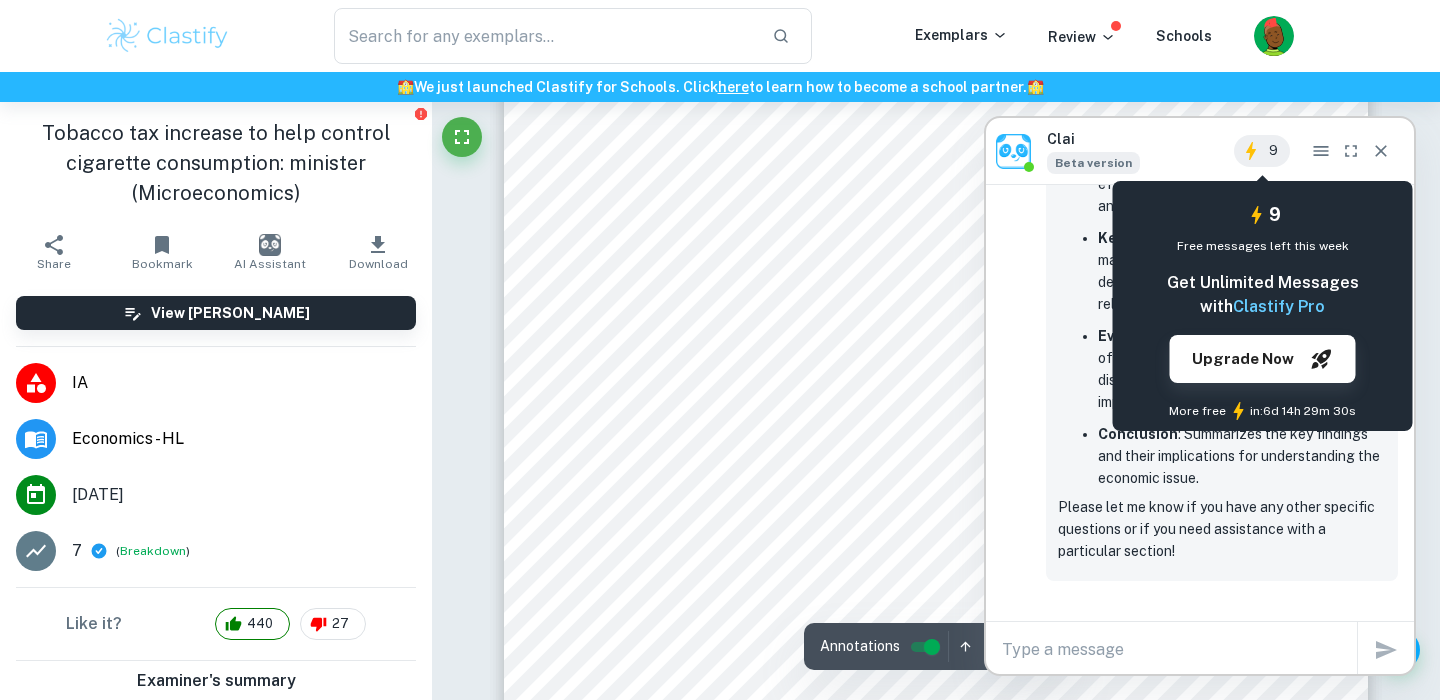 click on "9" at bounding box center (1273, 151) 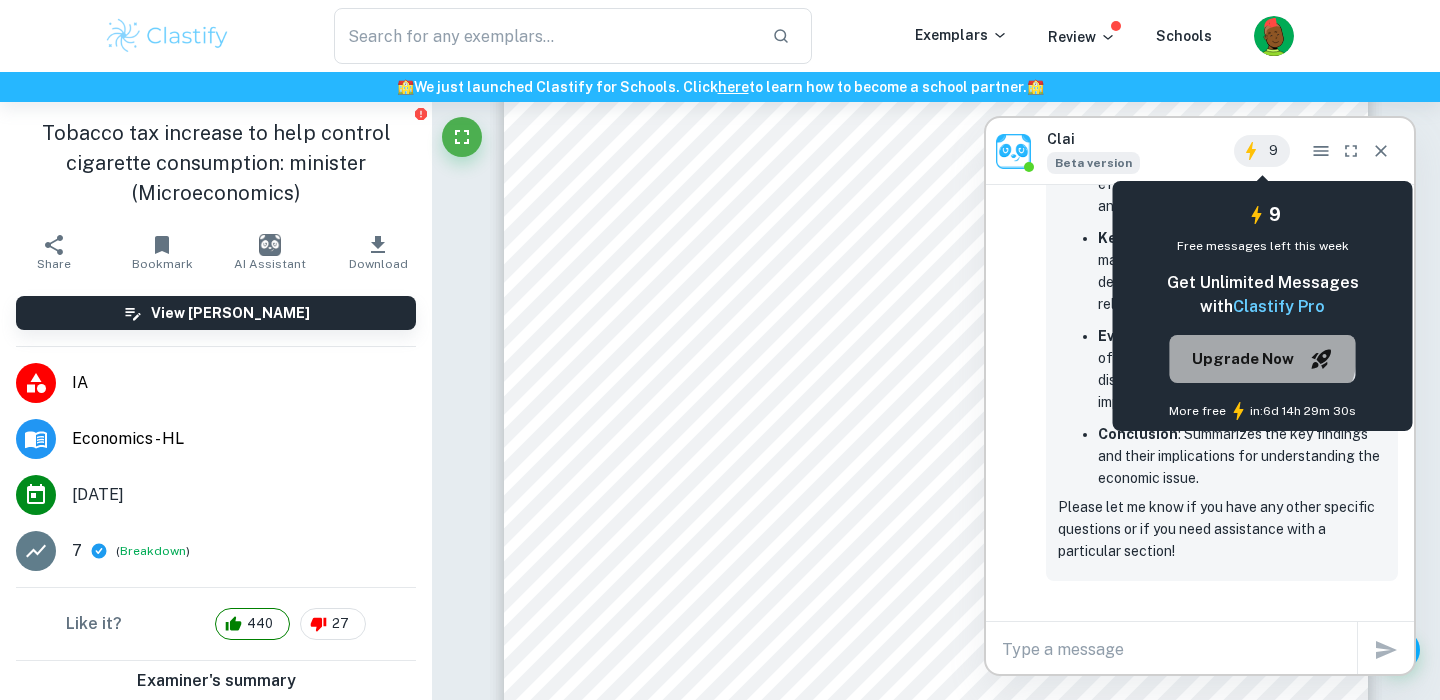 click on "Upgrade Now" at bounding box center (1243, 359) 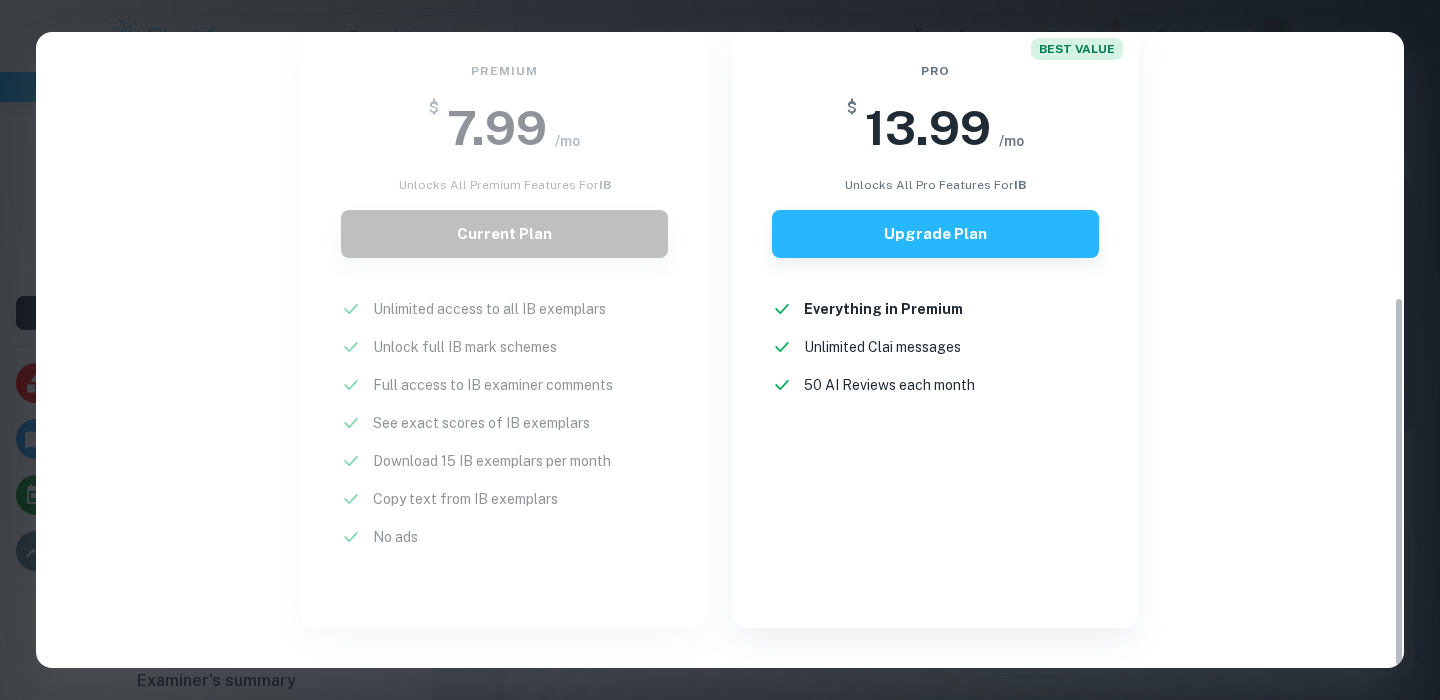 scroll, scrollTop: 454, scrollLeft: 0, axis: vertical 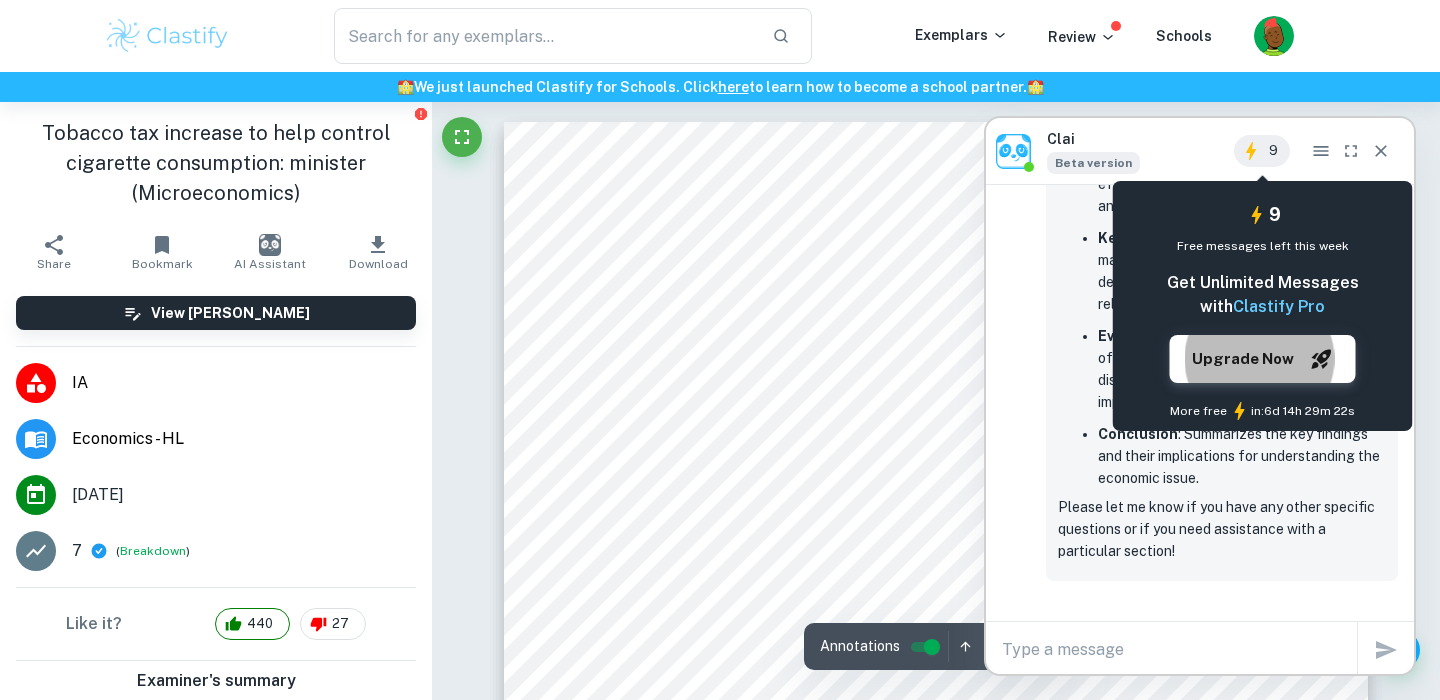 type 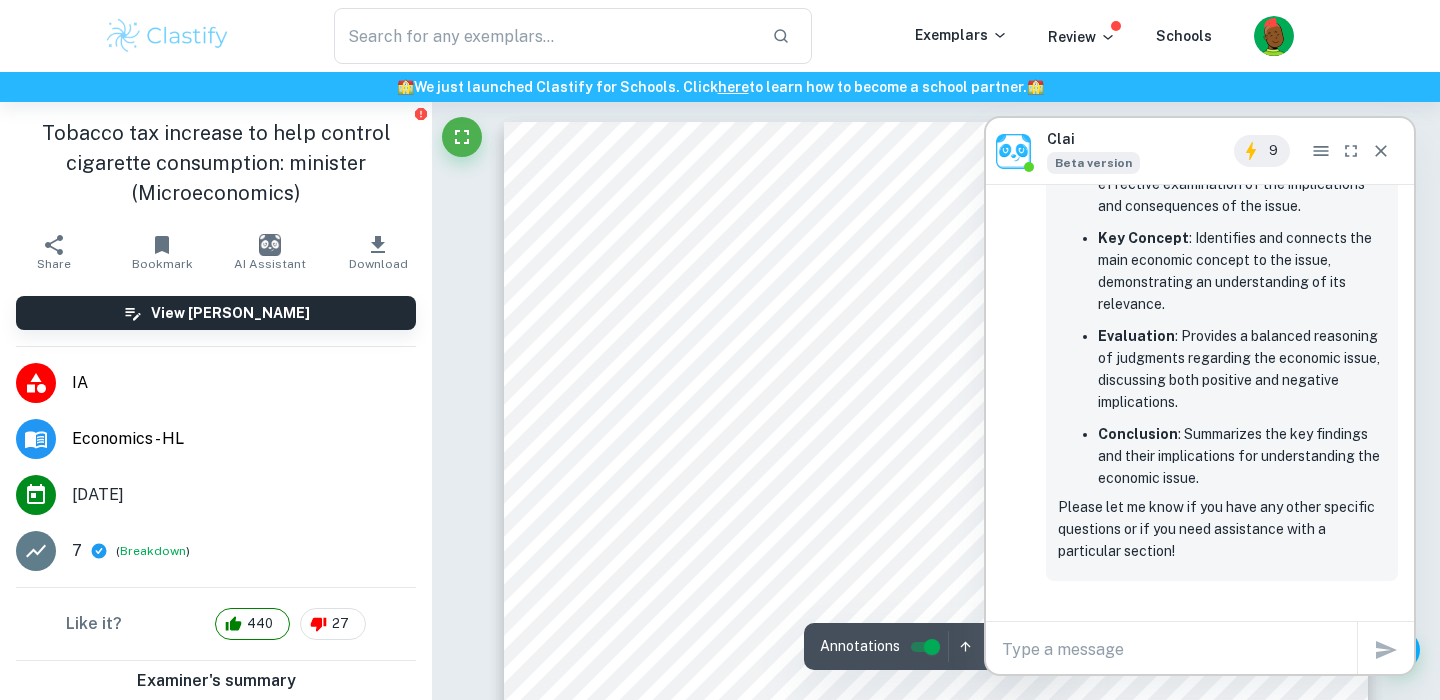 click 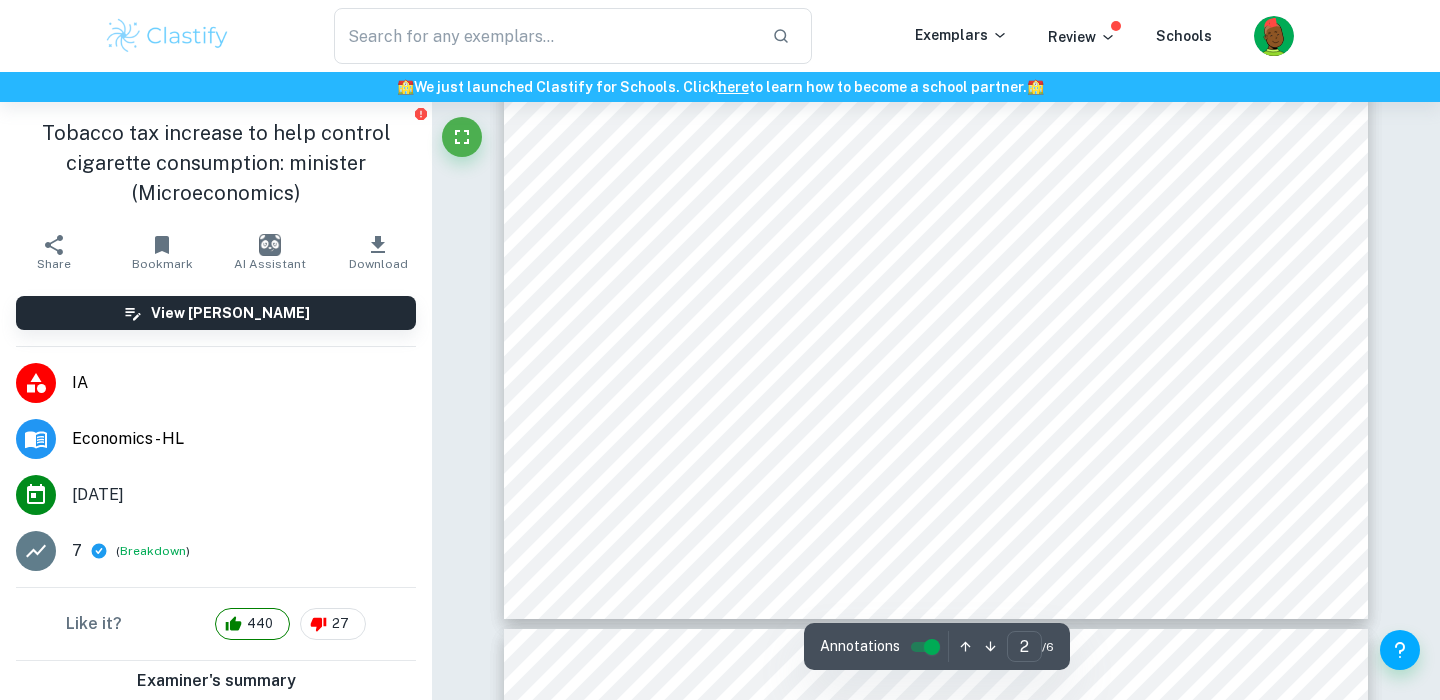 scroll, scrollTop: 2089, scrollLeft: 0, axis: vertical 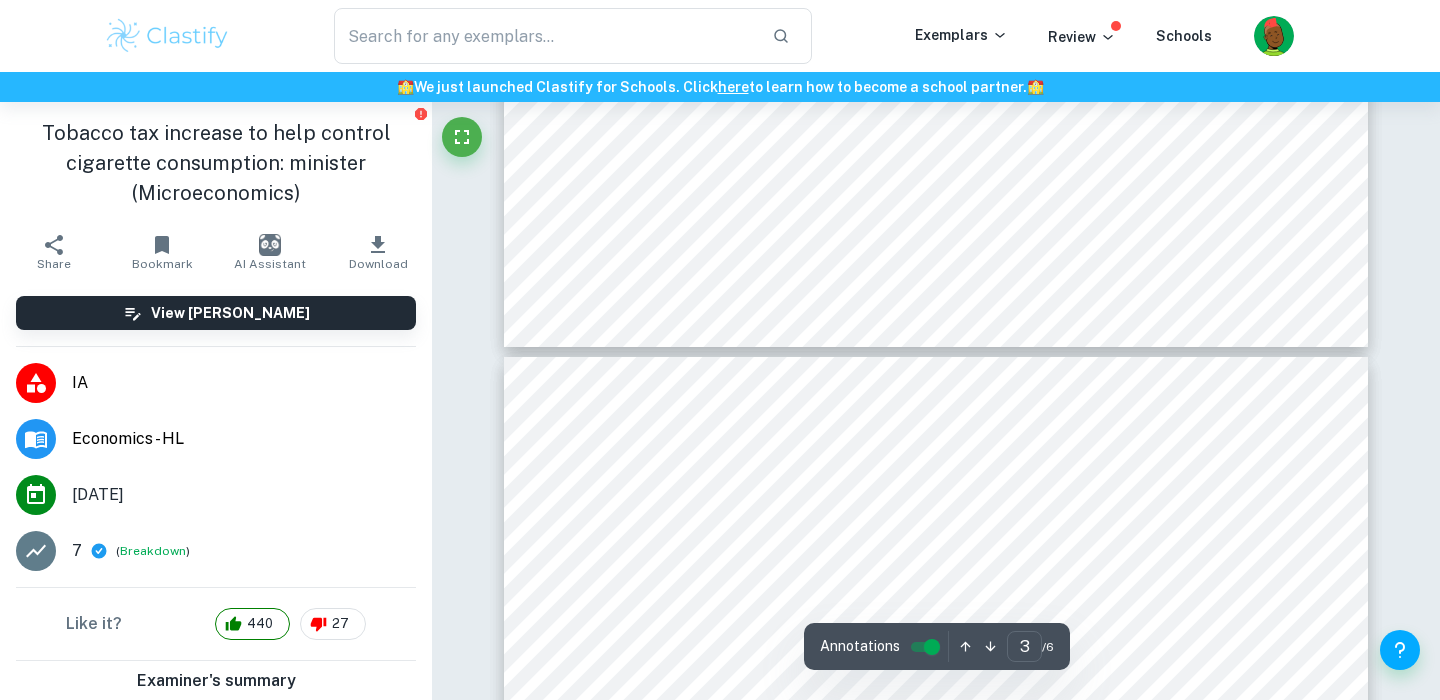 type on "4" 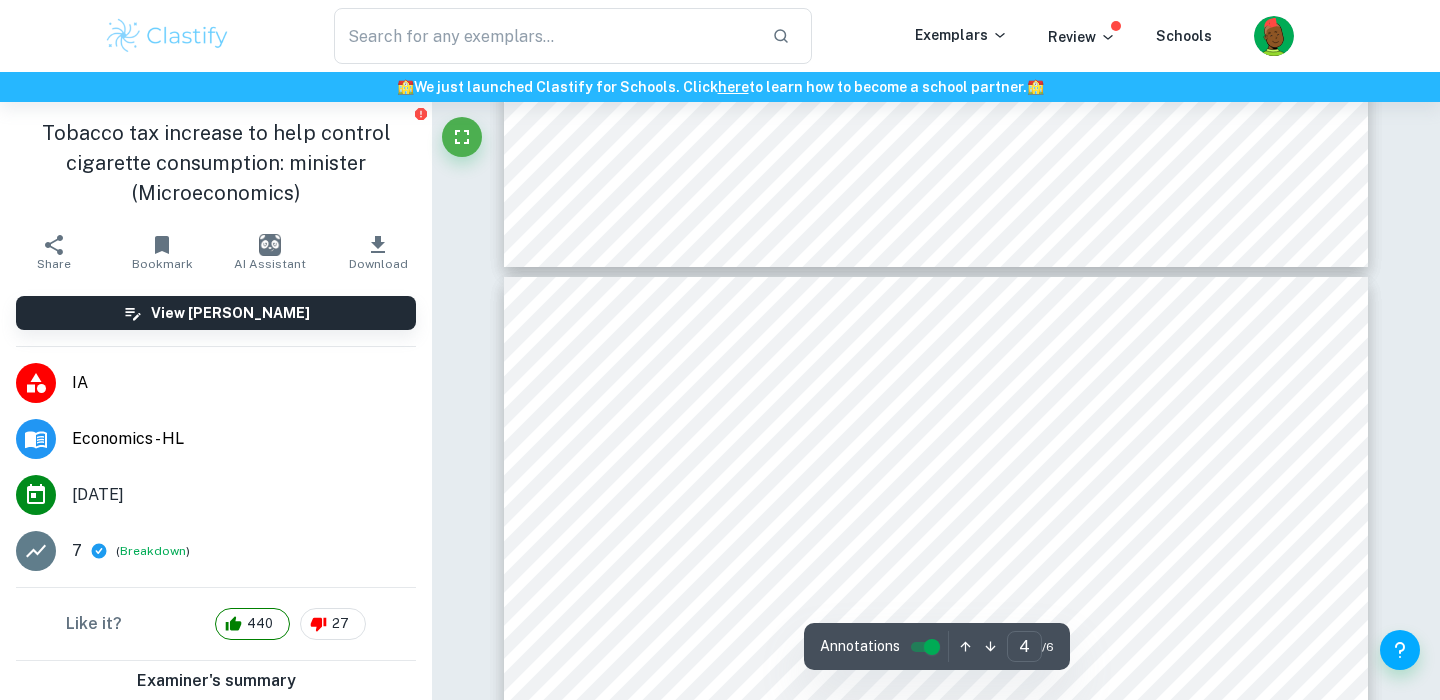 scroll, scrollTop: 3676, scrollLeft: 0, axis: vertical 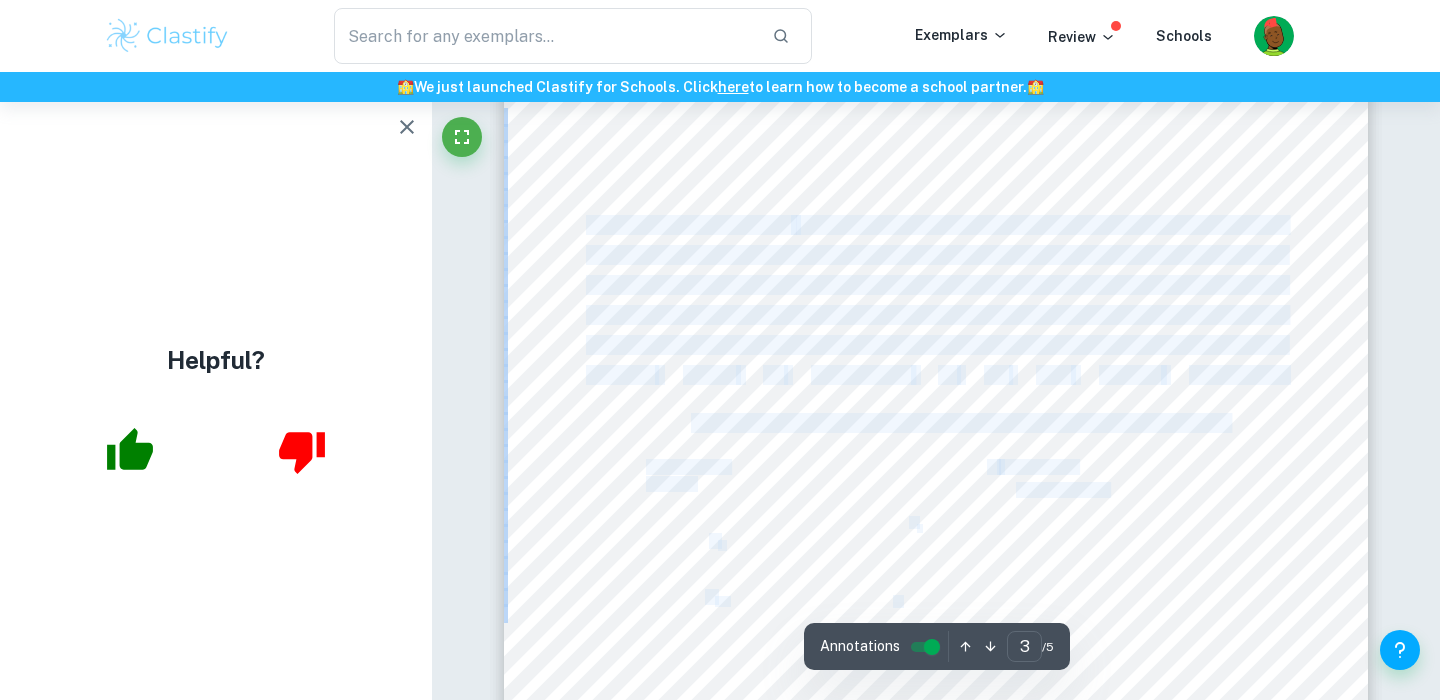 drag, startPoint x: 582, startPoint y: 168, endPoint x: 591, endPoint y: 224, distance: 56.718605 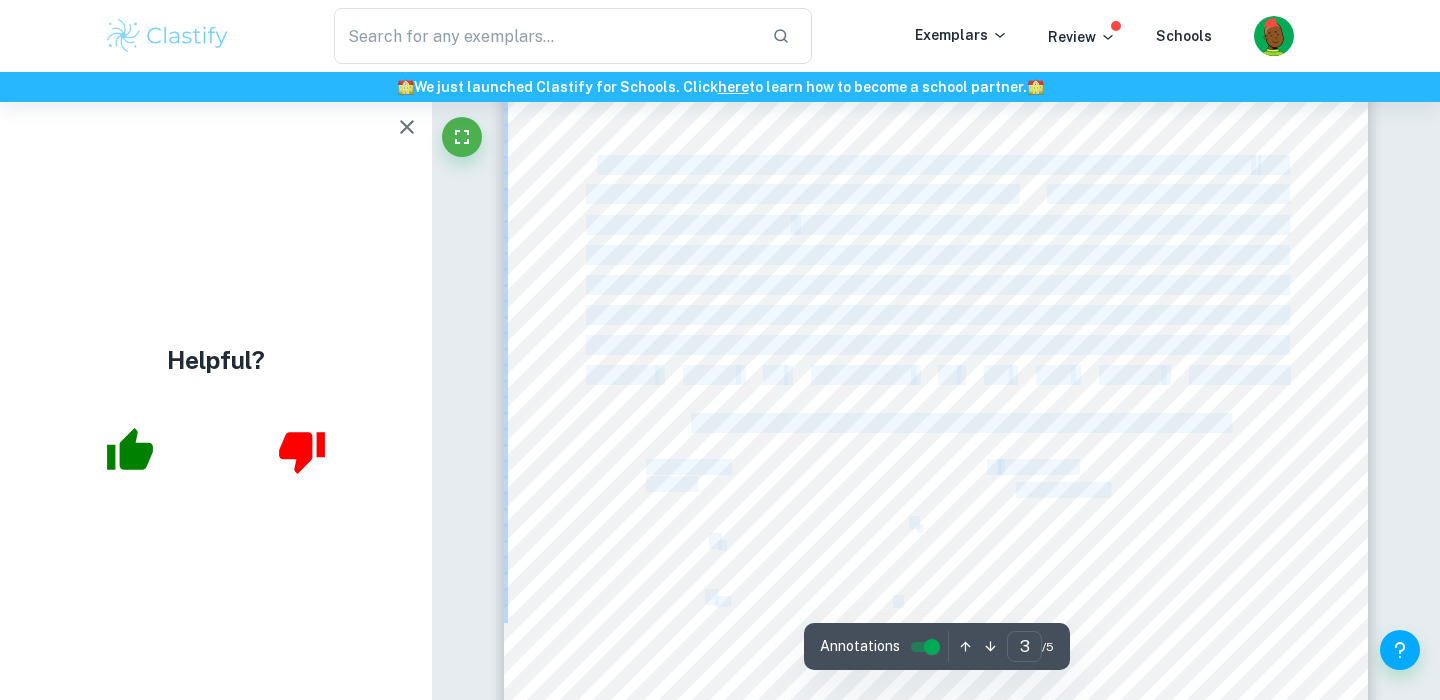 drag, startPoint x: 569, startPoint y: 159, endPoint x: 592, endPoint y: 160, distance: 23.021729 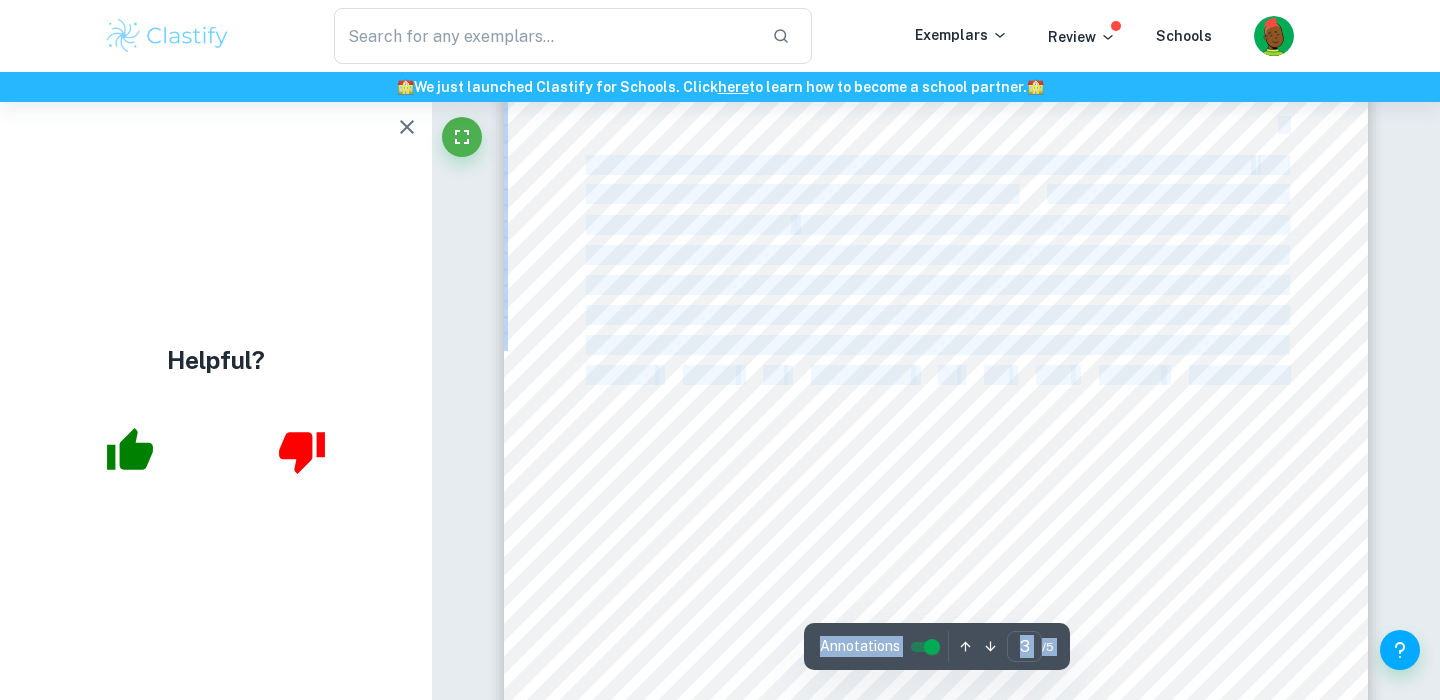 drag, startPoint x: 588, startPoint y: 162, endPoint x: 1254, endPoint y: 358, distance: 694.242 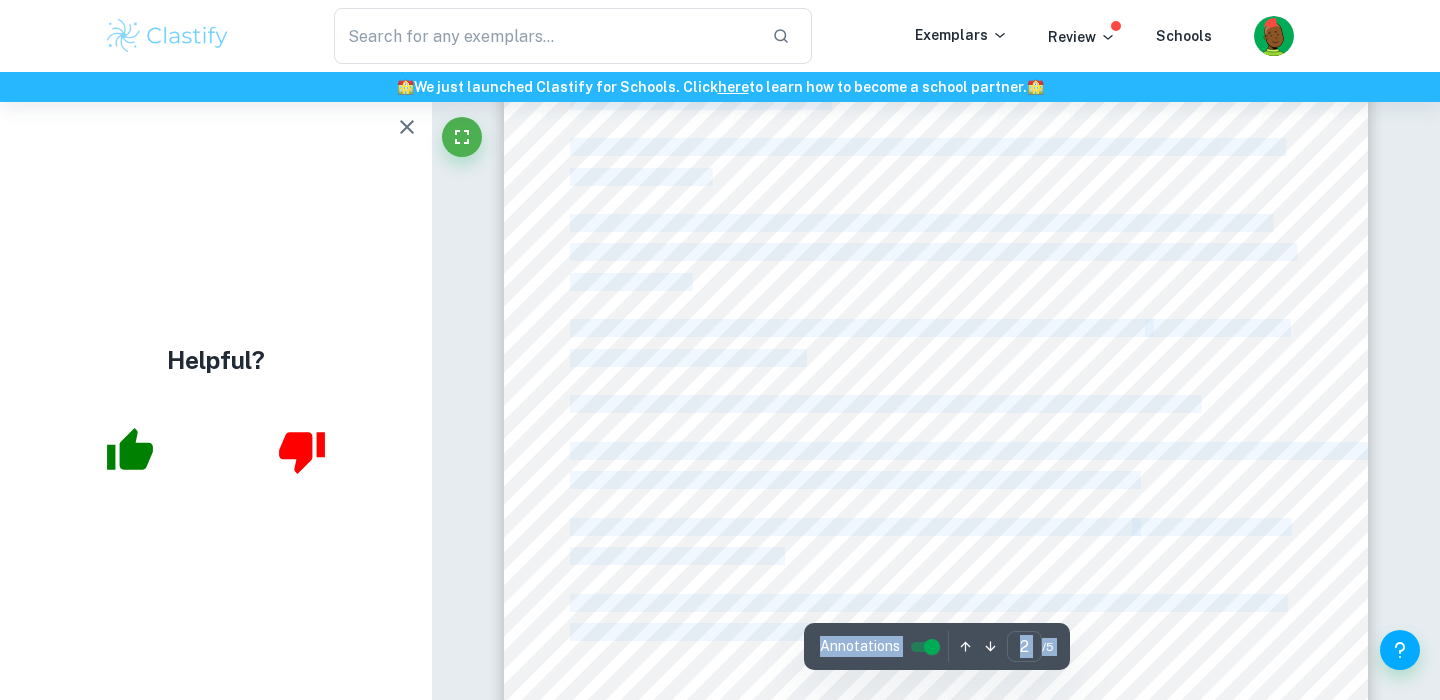 scroll, scrollTop: 2423, scrollLeft: 0, axis: vertical 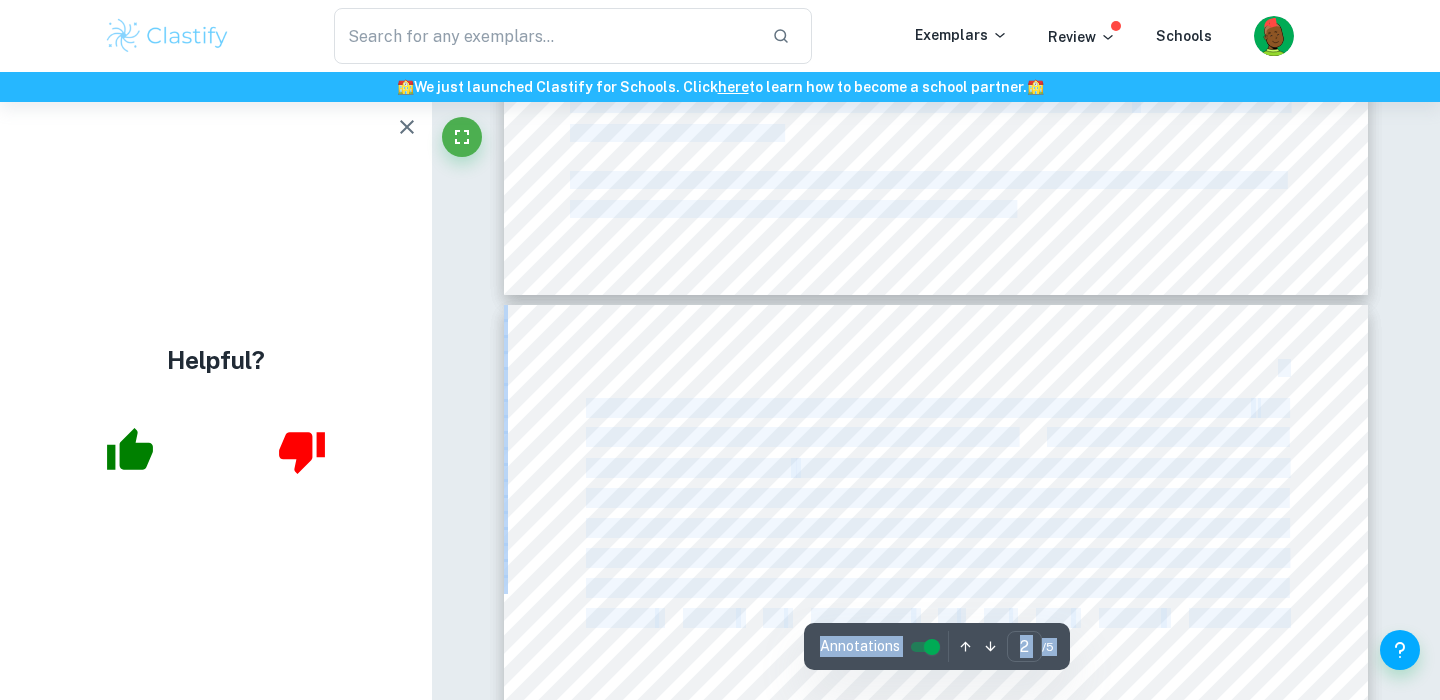 type on "3" 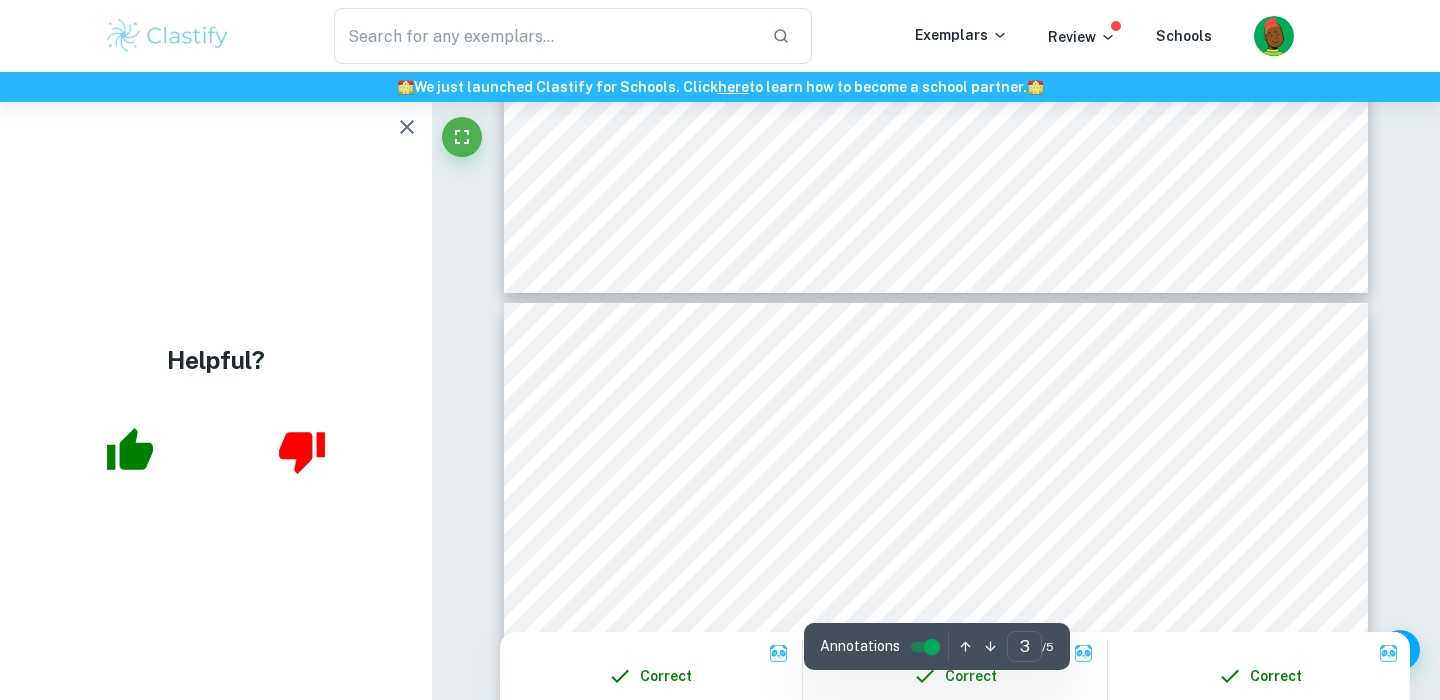 click on "3 This article discusses New Zealand9s 6.65% increase in excise tax on beer, which is   8the second largest alcohol excise tax increase in 30 years= . An excise tax is a form of government intervention   in a market, imposed on the expenditure of goods and services to raise government revenue or discourage the consumption and production of these goods when the markets fail to reach certain societal goals on its own. These taxes are typically imposed on demerit goods, such as beer, to reduce the negative spillover effects on consumers and third parties. The market failure onset by these negative externalities is sufficient   reason   for   intervention   by   the   New   Zealand   government. The figure above illustrates the market for beer in New Zealand with the original 6.95% tax increase implemented by the New Zealand government in 2022. This tax was not effective in eliminating the overconsumption of beer, which is represented by the larger marginal private   benefits   ( D=MPB )   compared   to   the" at bounding box center [936, 914] 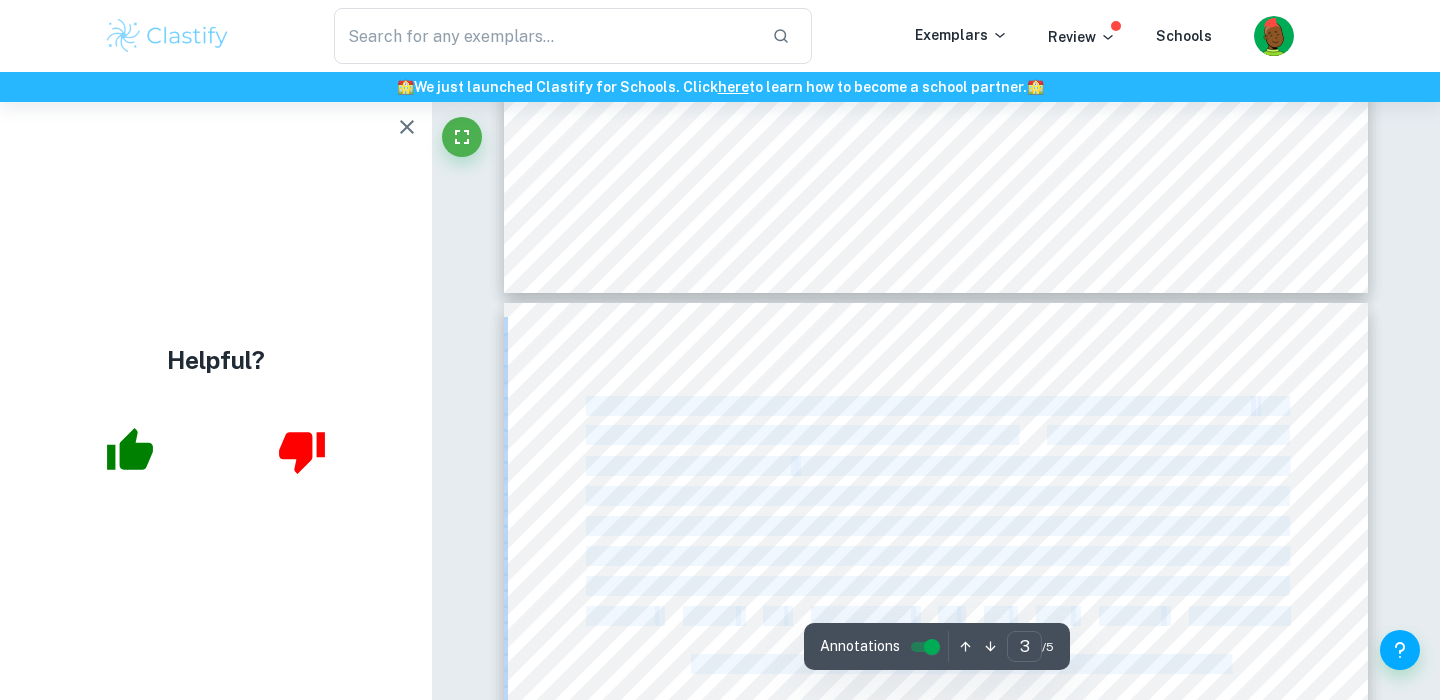 drag, startPoint x: 583, startPoint y: 435, endPoint x: 589, endPoint y: 405, distance: 30.594116 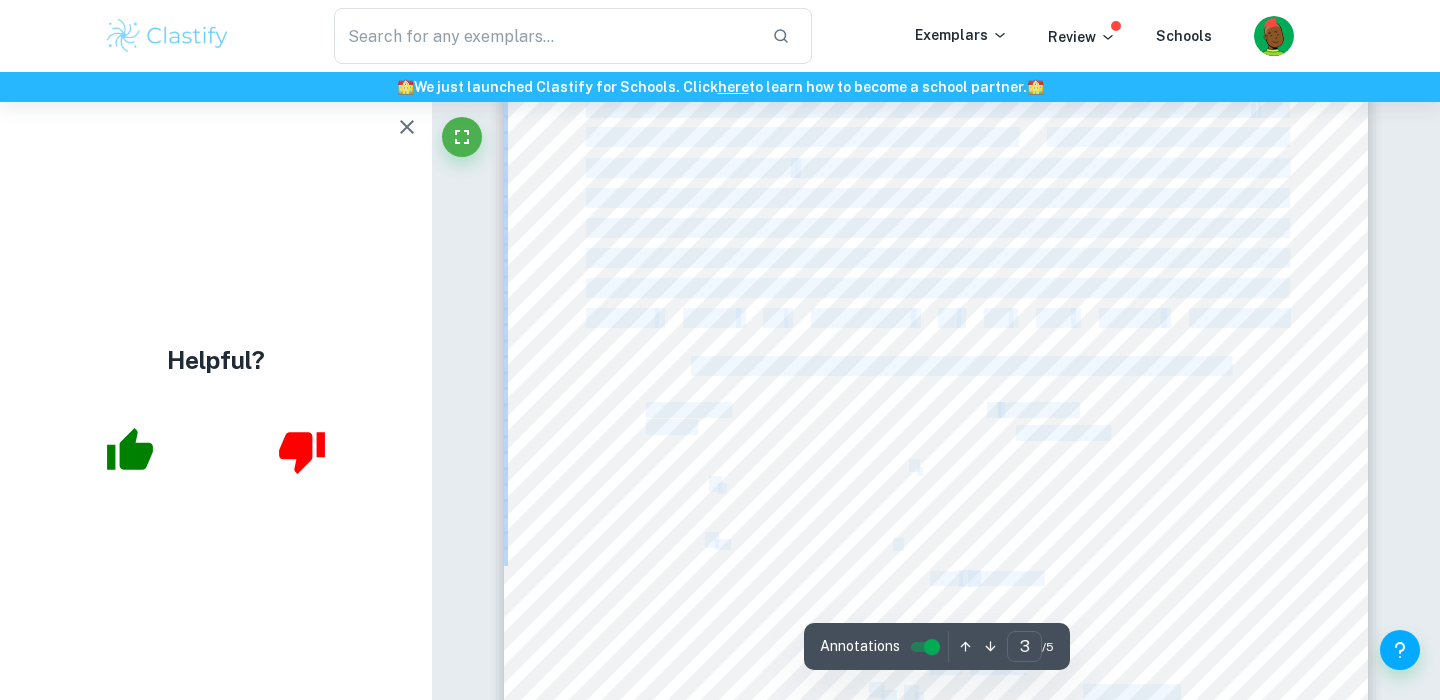 scroll, scrollTop: 2677, scrollLeft: 0, axis: vertical 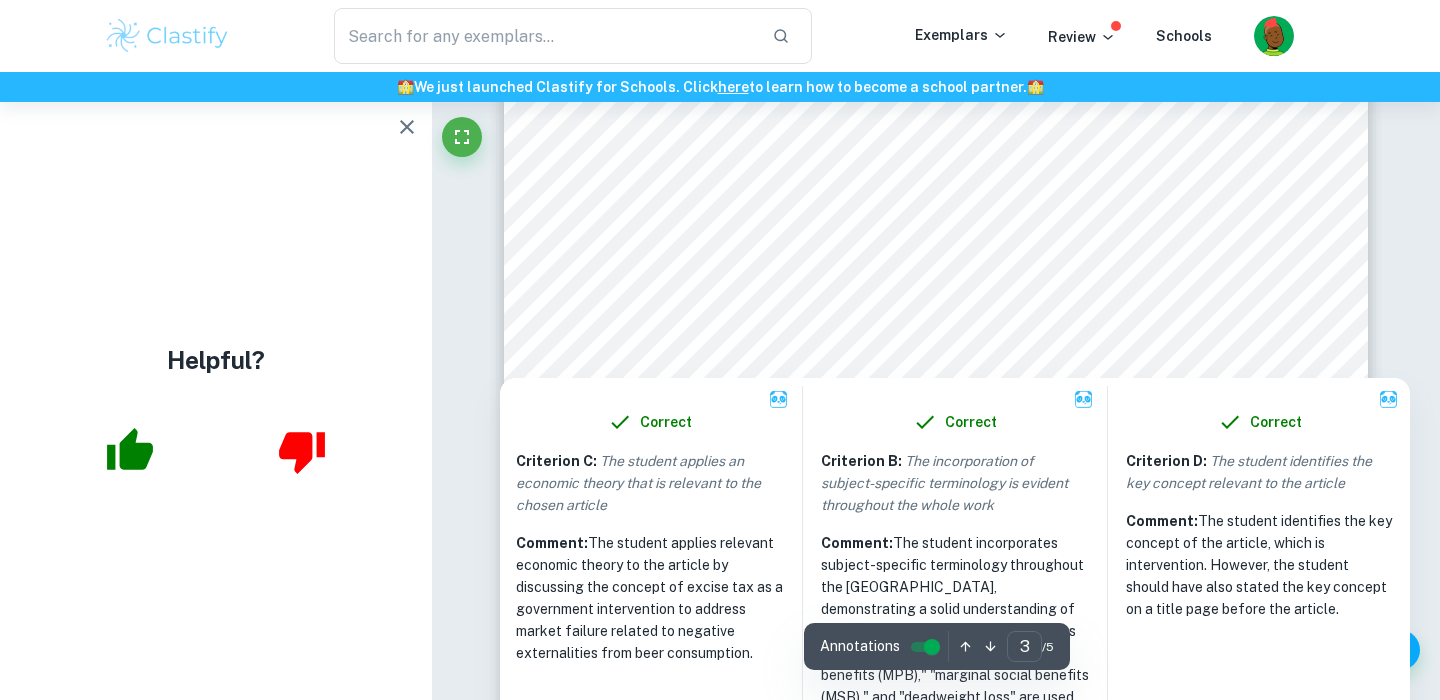 click at bounding box center [935, 272] 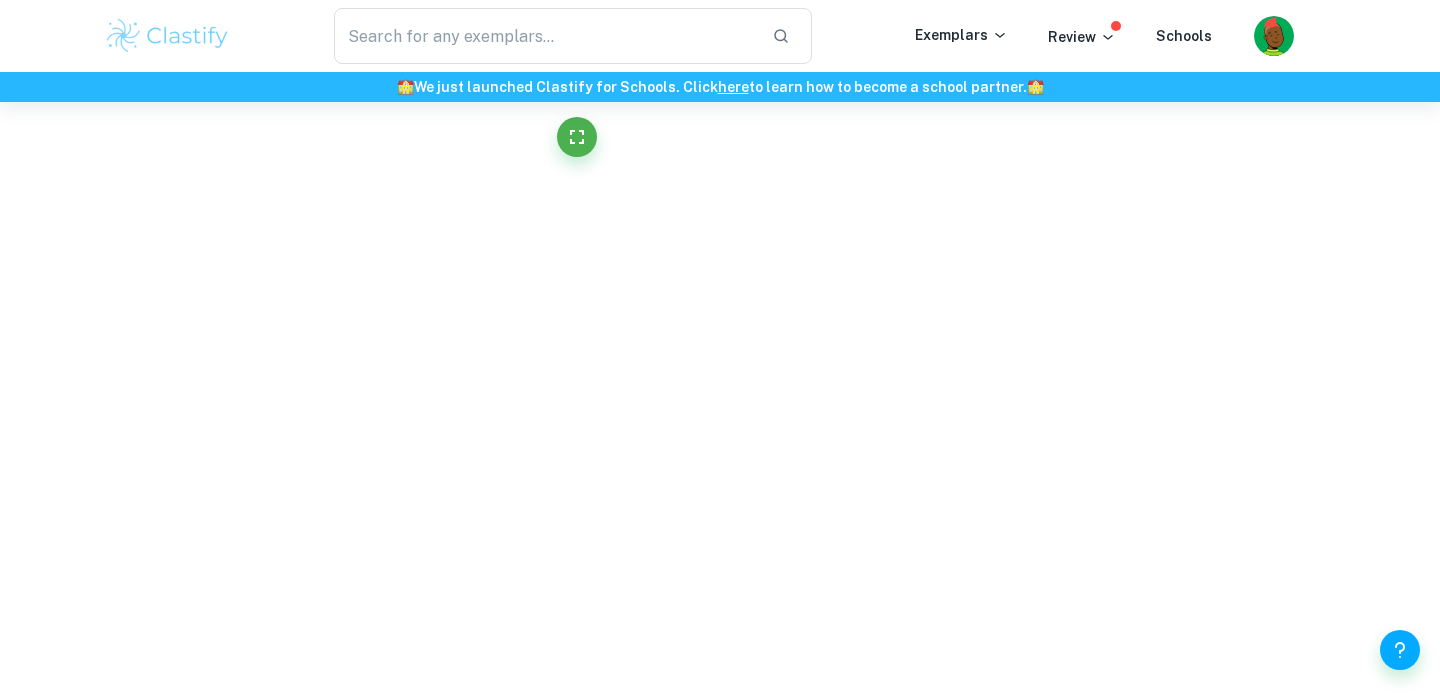 click on "We value your privacy We use cookies to enhance your browsing experience, serve personalised ads or content, and analyse our traffic. By clicking "Accept All", you consent to our use of cookies.   Cookie Policy Customise   Reject All   Accept All   Customise Consent Preferences   We use cookies to help you navigate efficiently and perform certain functions. You will find detailed information about all cookies under each consent category below. The cookies that are categorised as "Necessary" are stored on your browser as they are essential for enabling the basic functionalities of the site. ...  Show more For more information on how Google's third-party cookies operate and handle your data, see:   Google Privacy Policy Necessary Always Active Necessary cookies are required to enable the basic features of this site, such as providing secure log-in or adjusting your consent preferences. These cookies do not store any personally identifiable data. Functional Analytics Performance Advertisement Uncategorised" at bounding box center (720, -2327) 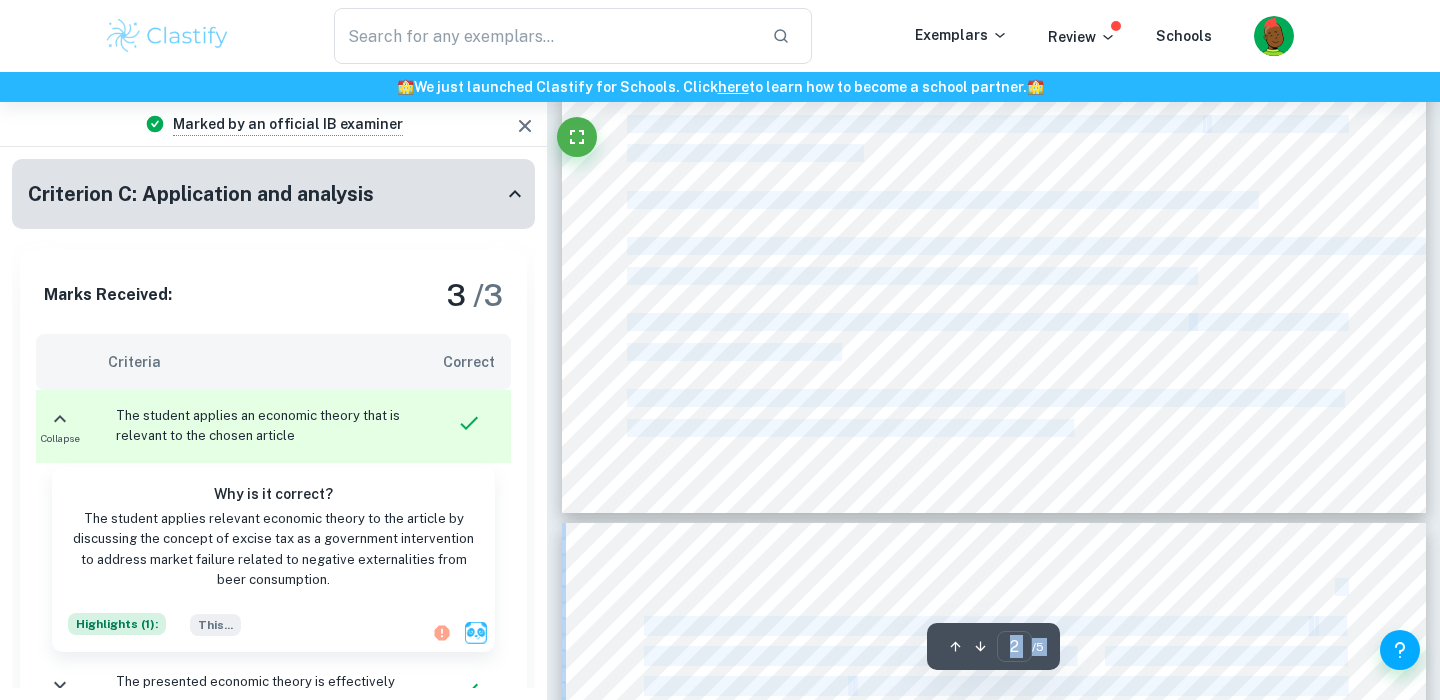 click on "towards emergency services and support networks that see the harm firsthand." at bounding box center (910, 276) 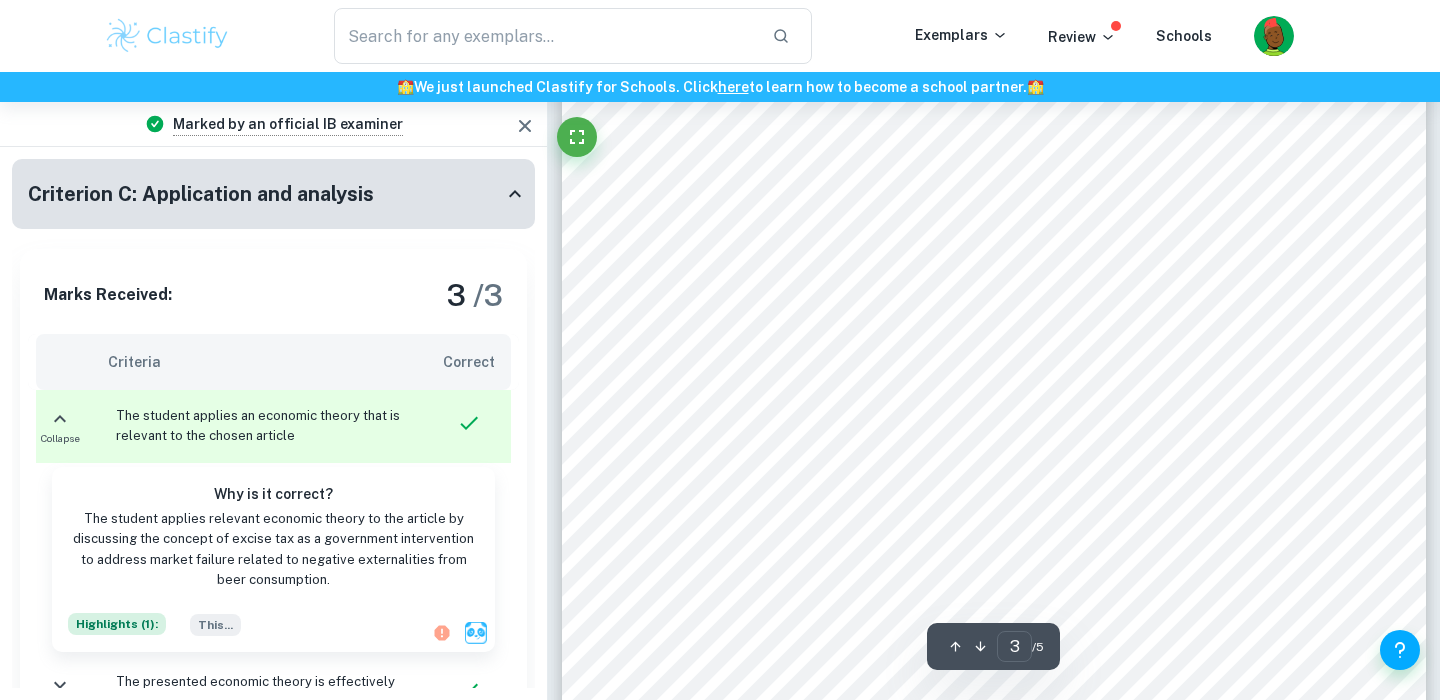 scroll, scrollTop: 2456, scrollLeft: 0, axis: vertical 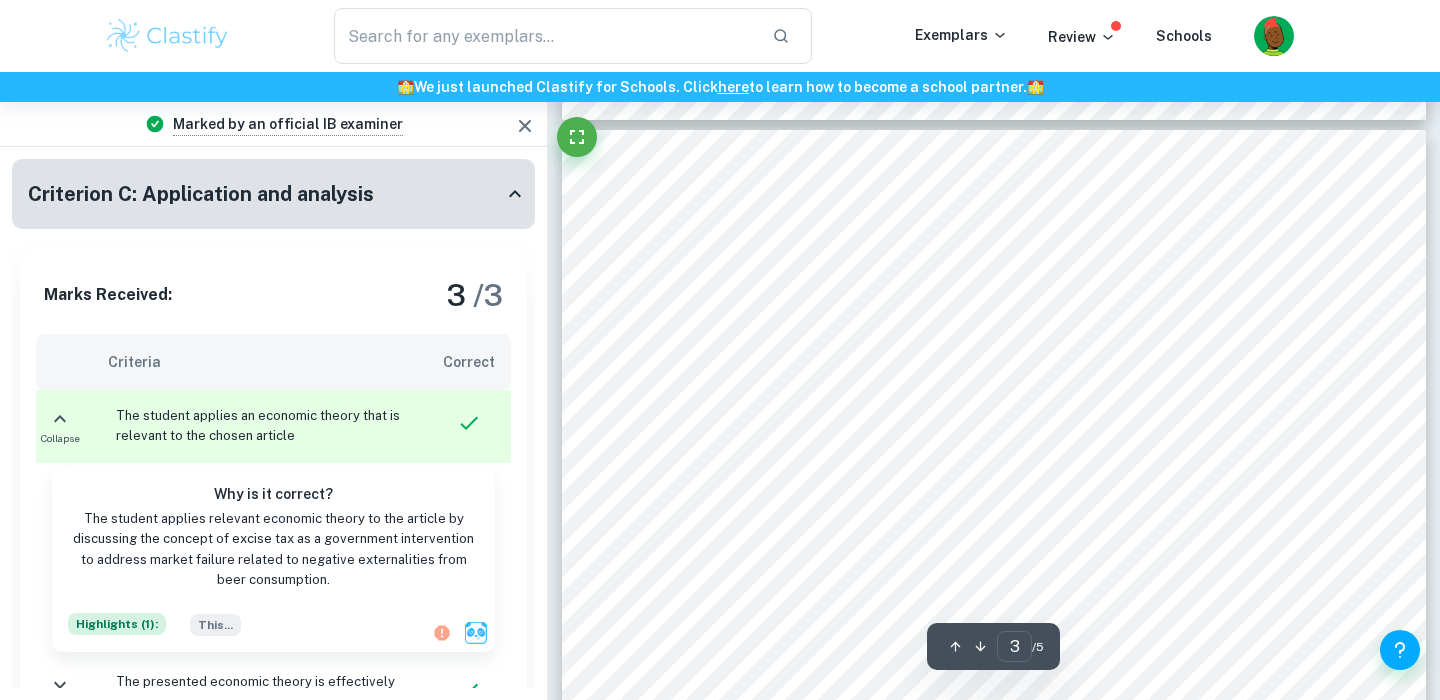 drag, startPoint x: 640, startPoint y: 228, endPoint x: 1135, endPoint y: 369, distance: 514.6902 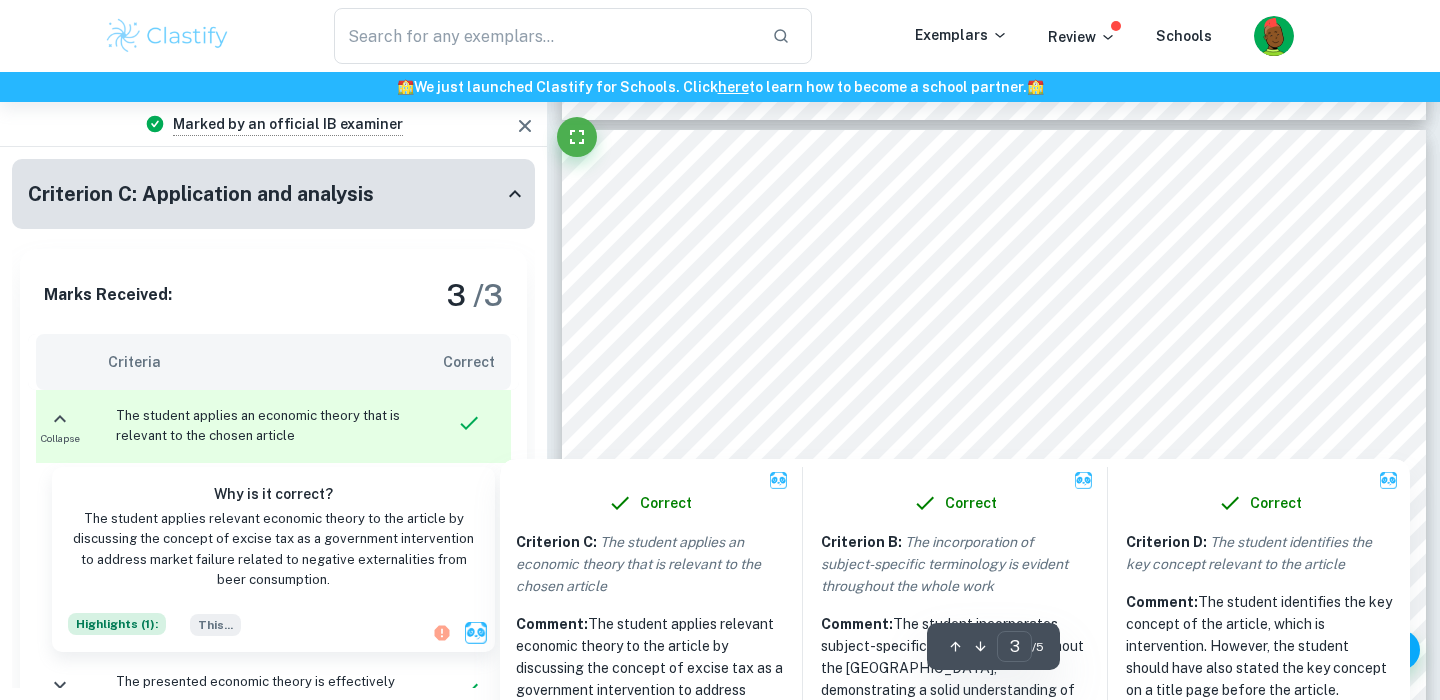 click on "Correct Criterion D :   The student identifies the key concept relevant to the article Comment:  The student identifies the key concept of the article, which is intervention. However, the student should have also stated the key concept on a title page before the article." at bounding box center (1260, 591) 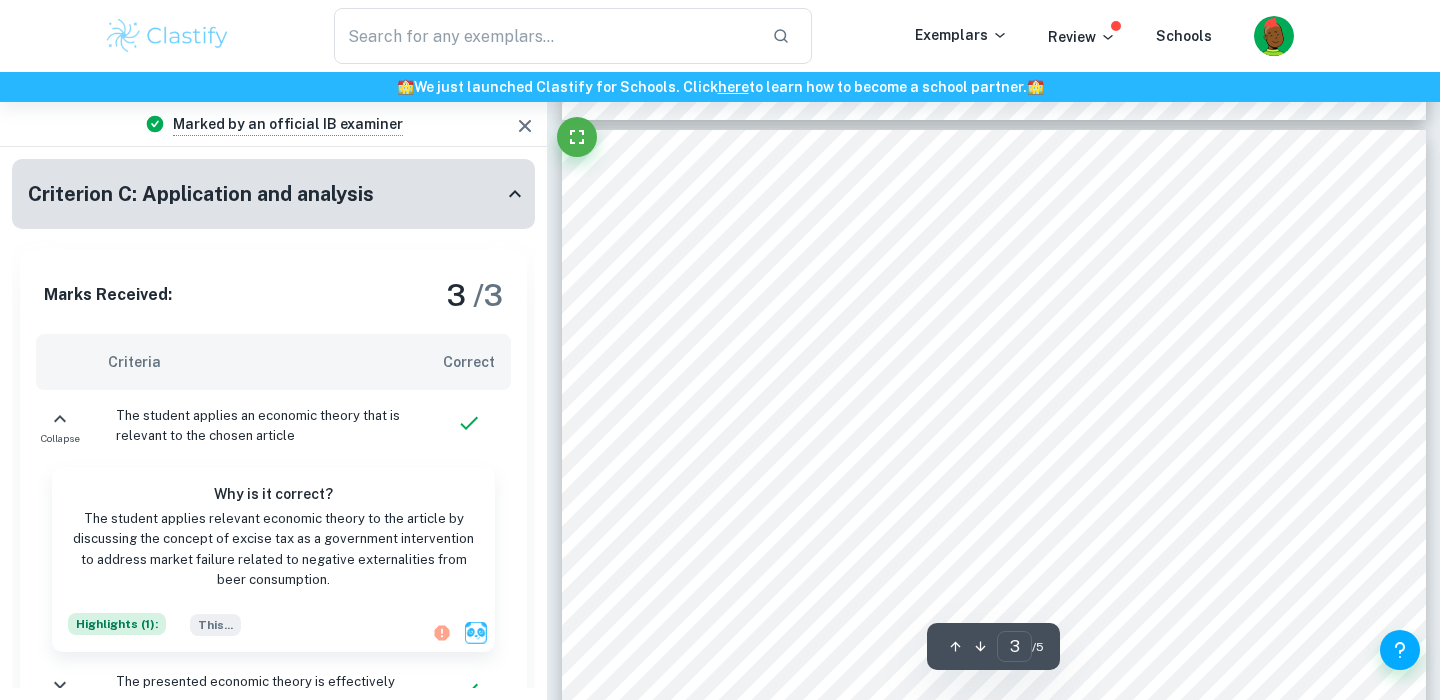 scroll, scrollTop: 2249, scrollLeft: 0, axis: vertical 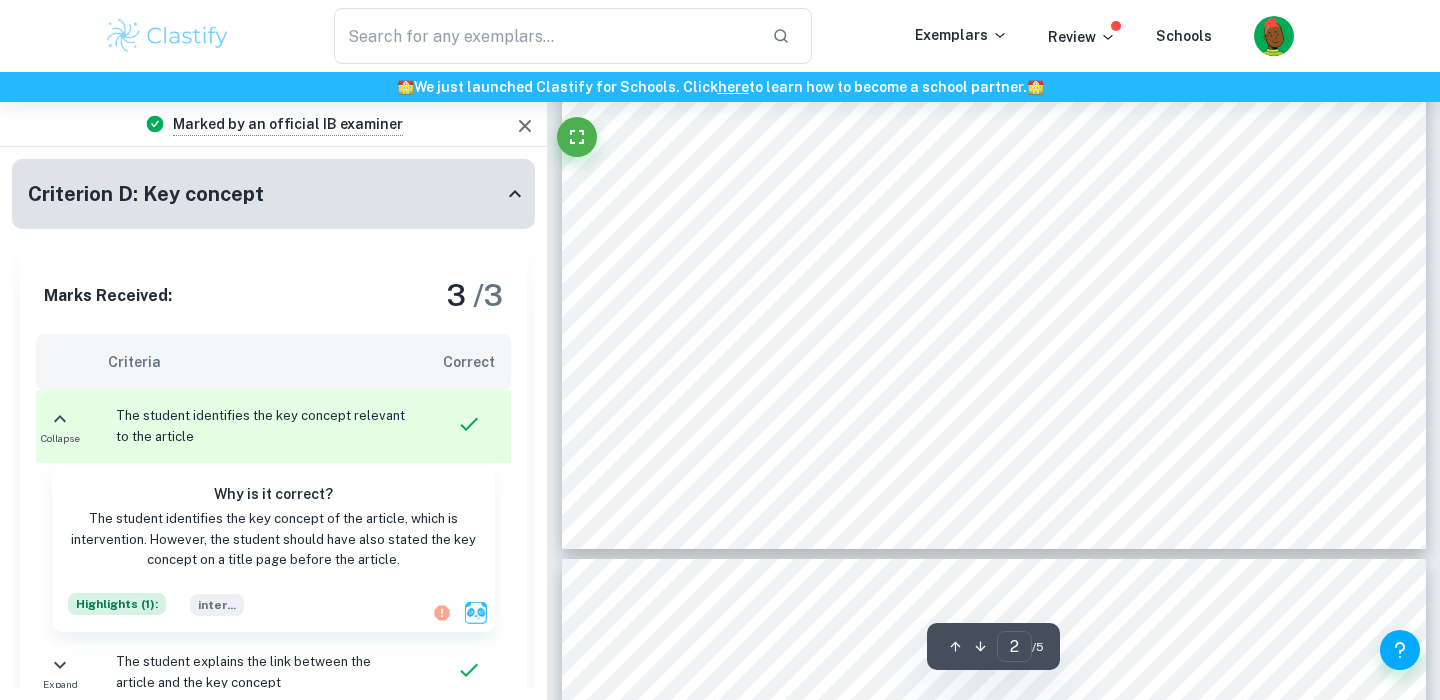 type on "3" 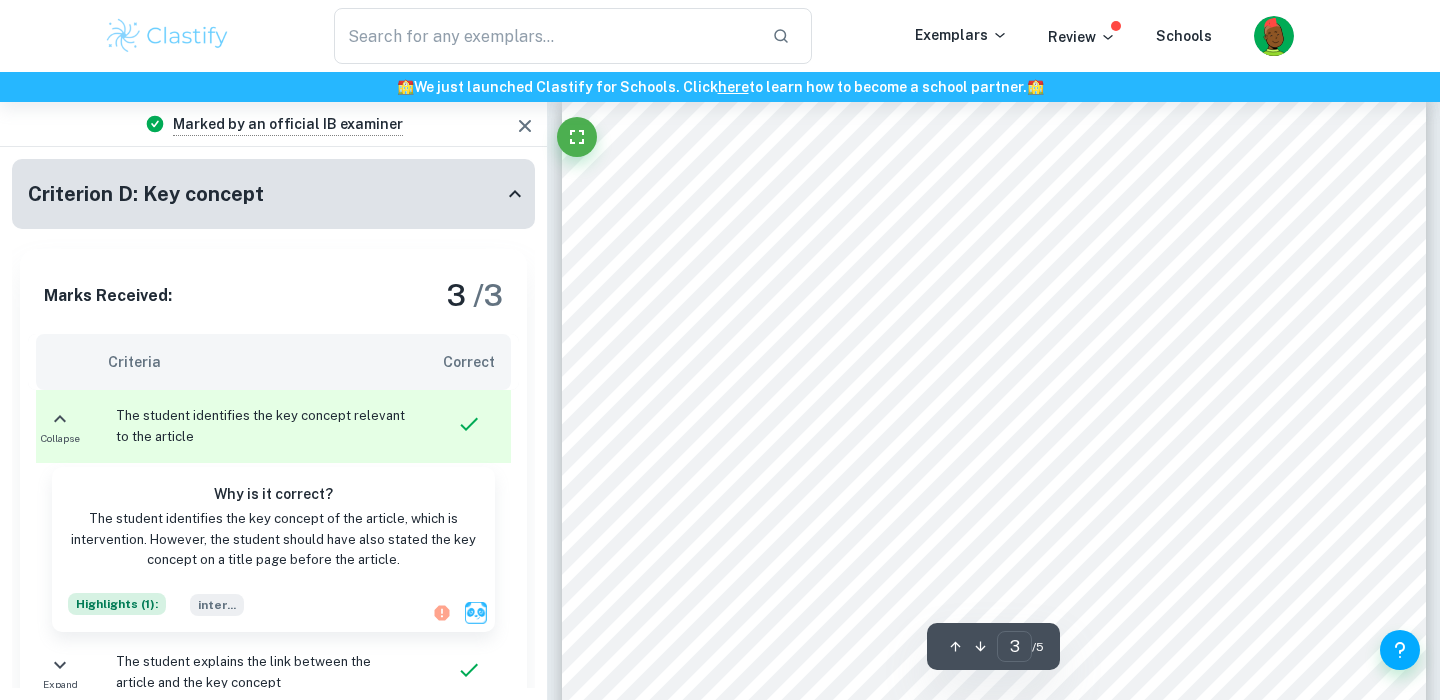 scroll, scrollTop: 2642, scrollLeft: 0, axis: vertical 